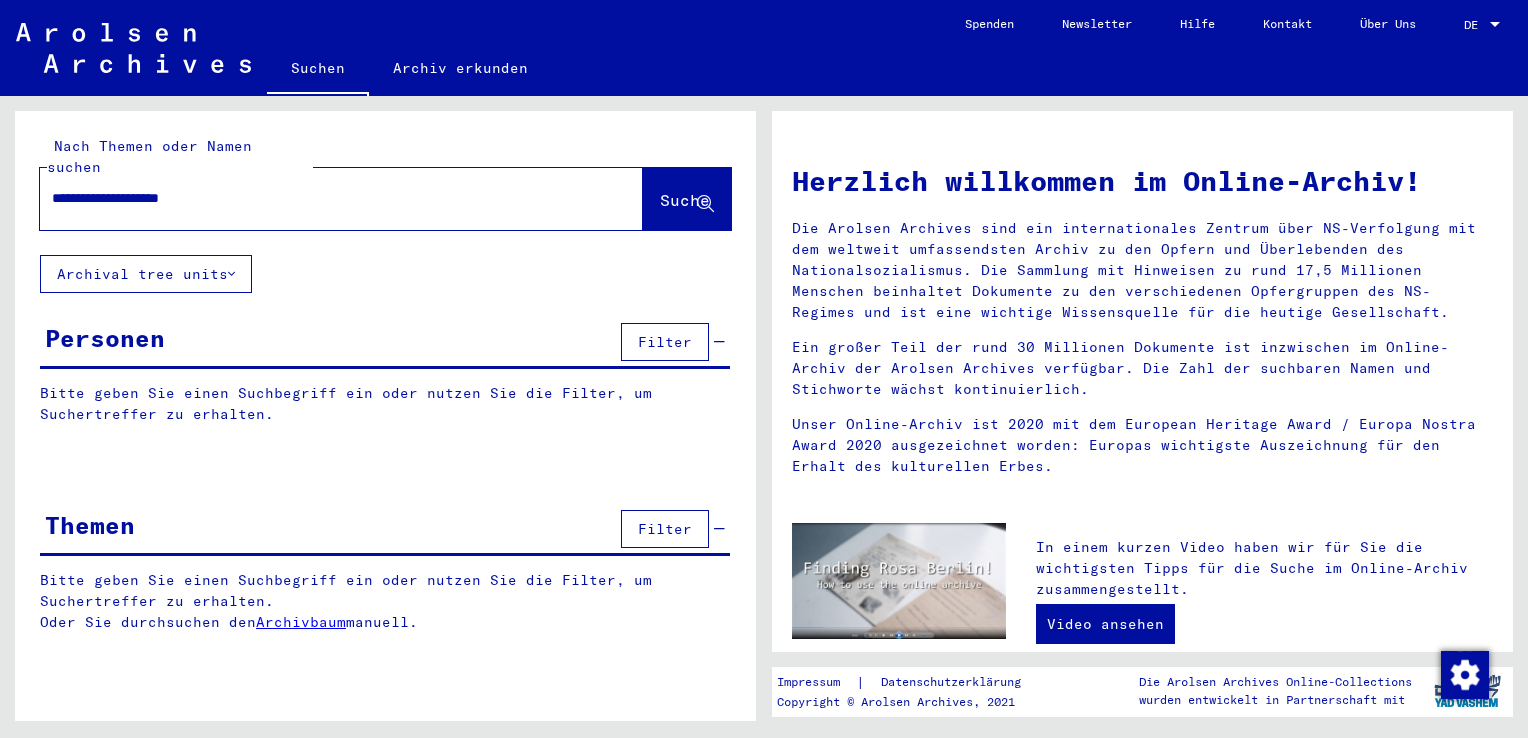 scroll, scrollTop: 0, scrollLeft: 0, axis: both 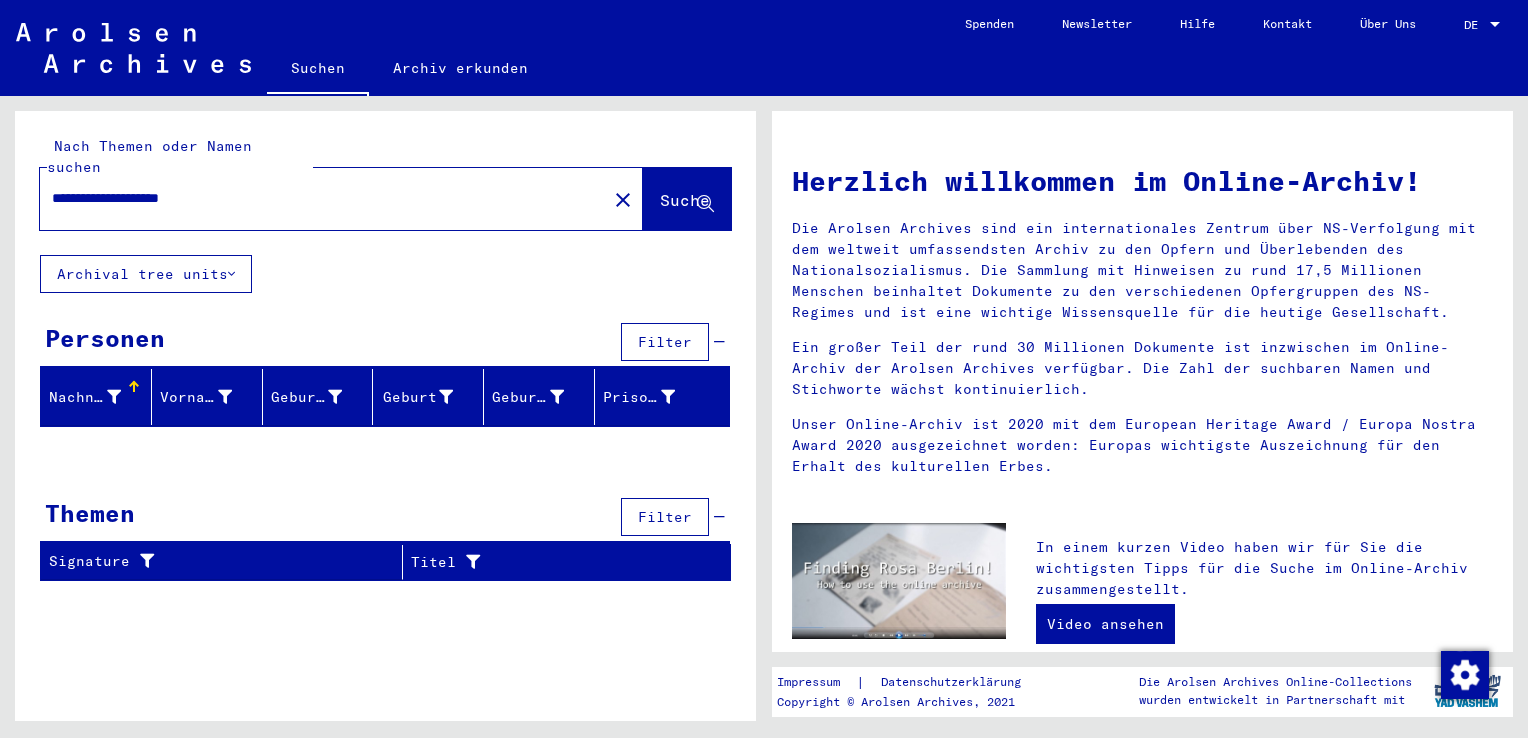 click on "**********" at bounding box center (317, 198) 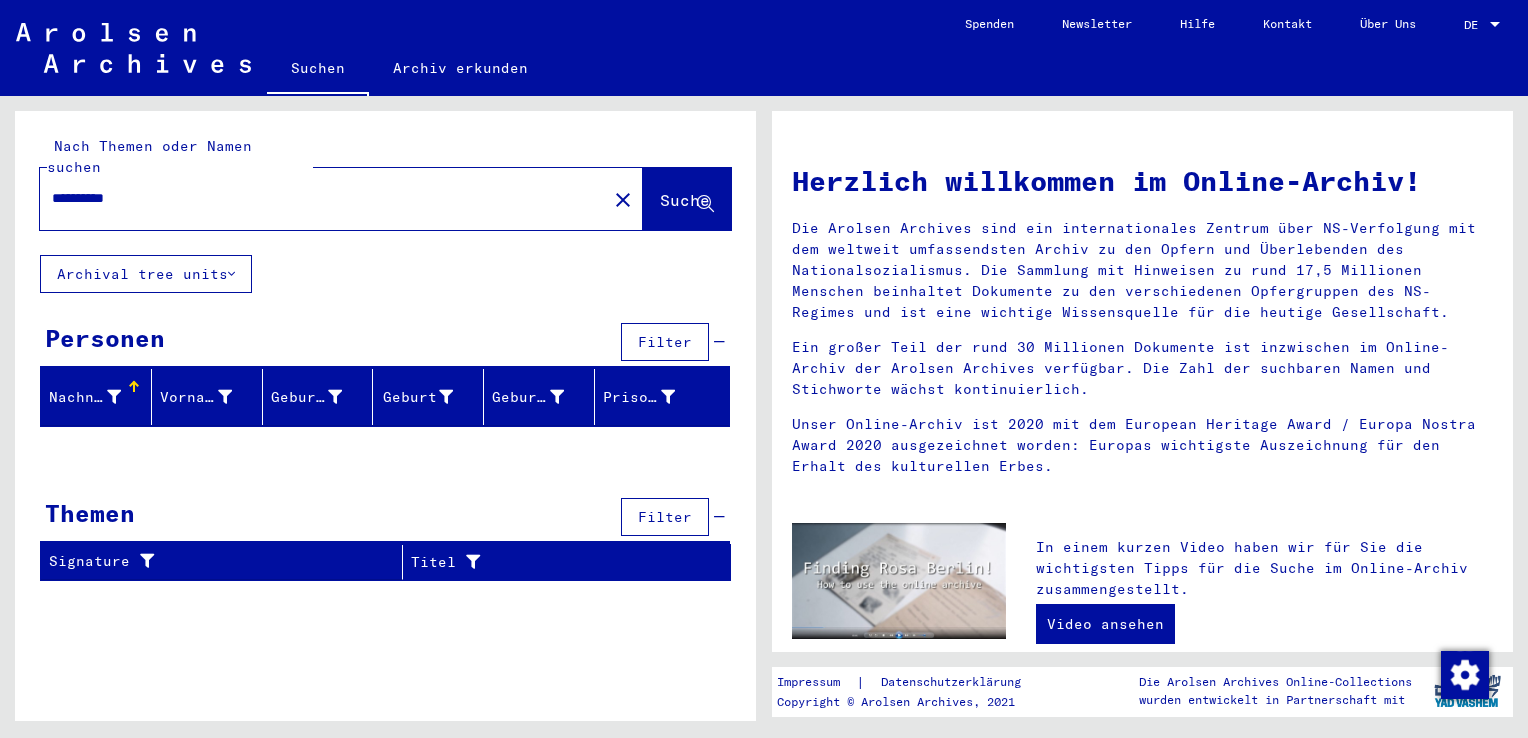type on "**********" 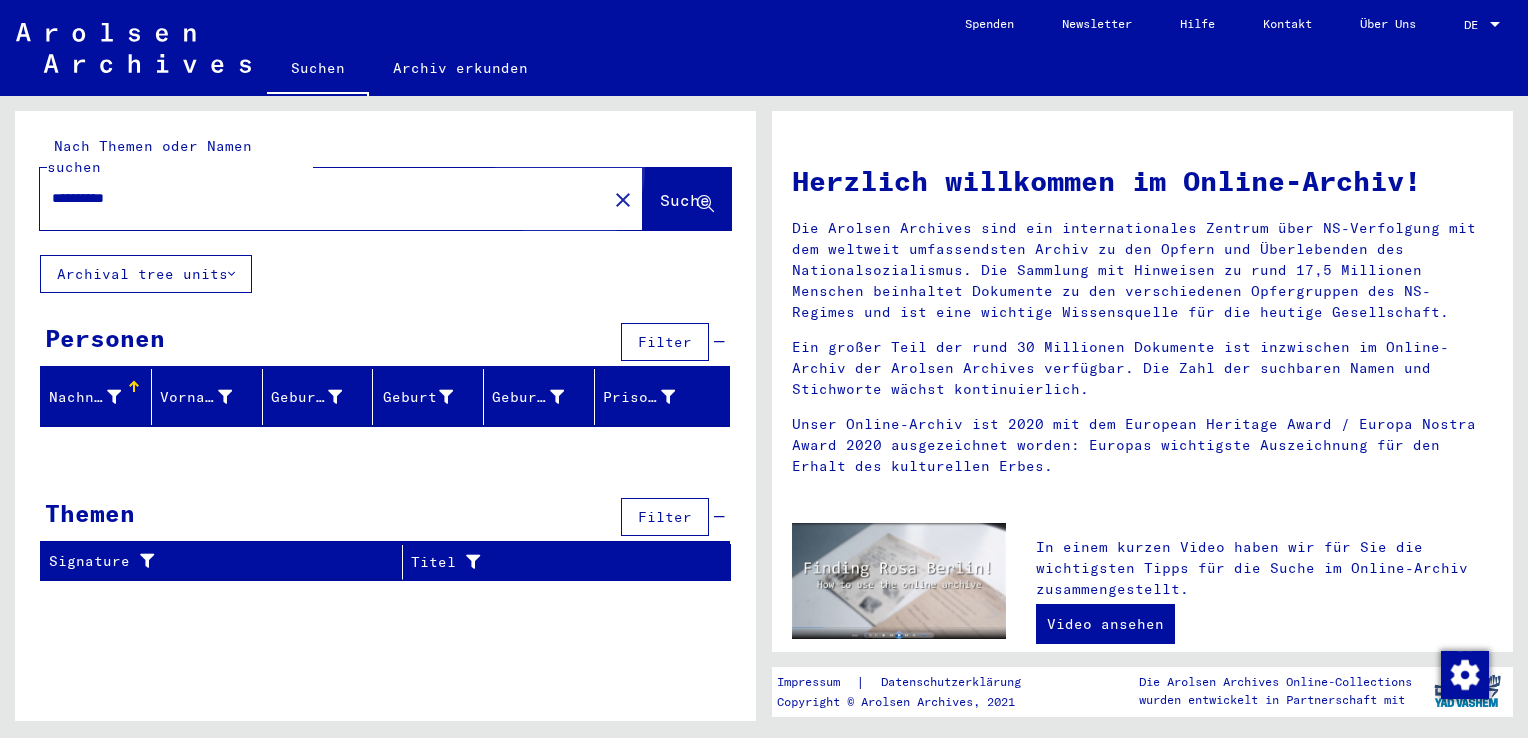 click on "Suche" 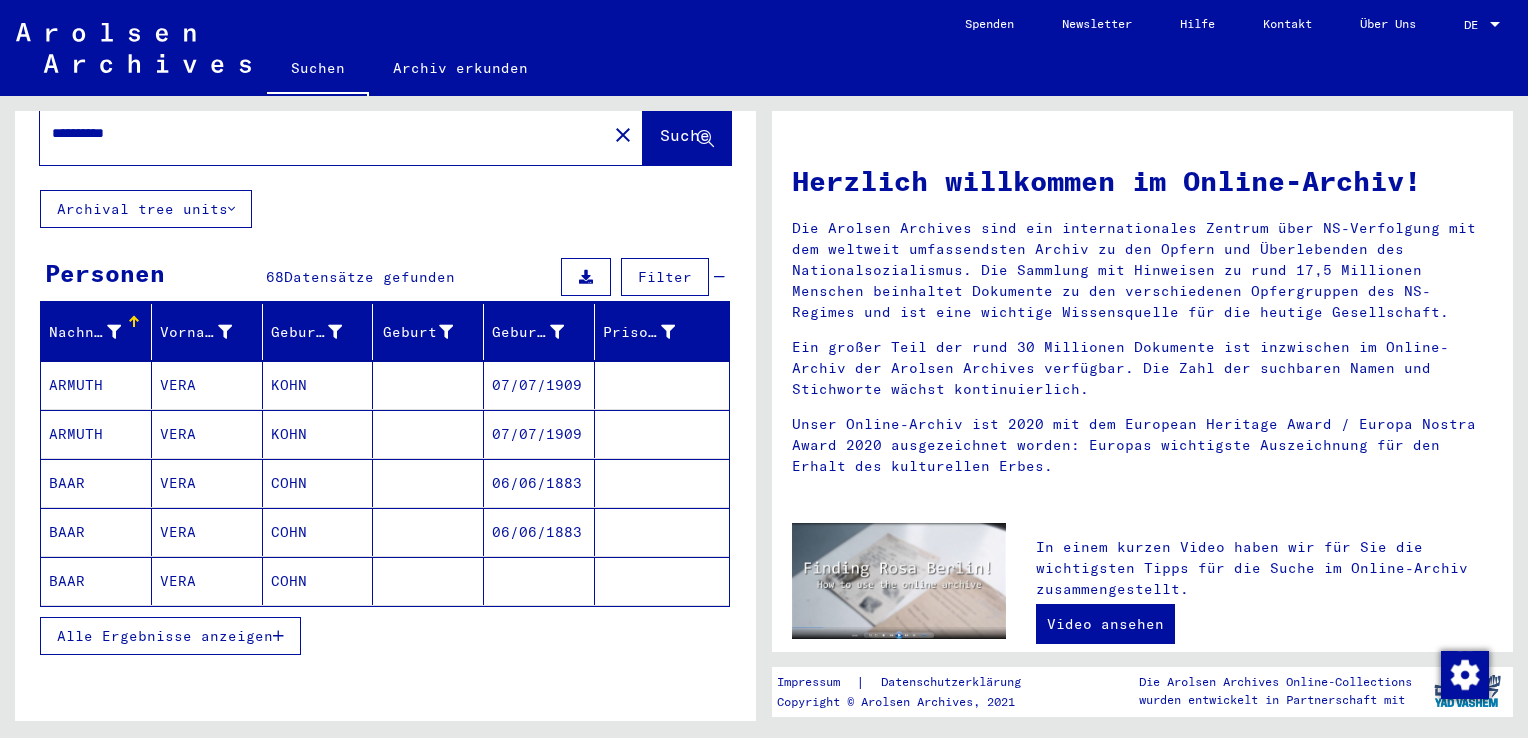 scroll, scrollTop: 100, scrollLeft: 0, axis: vertical 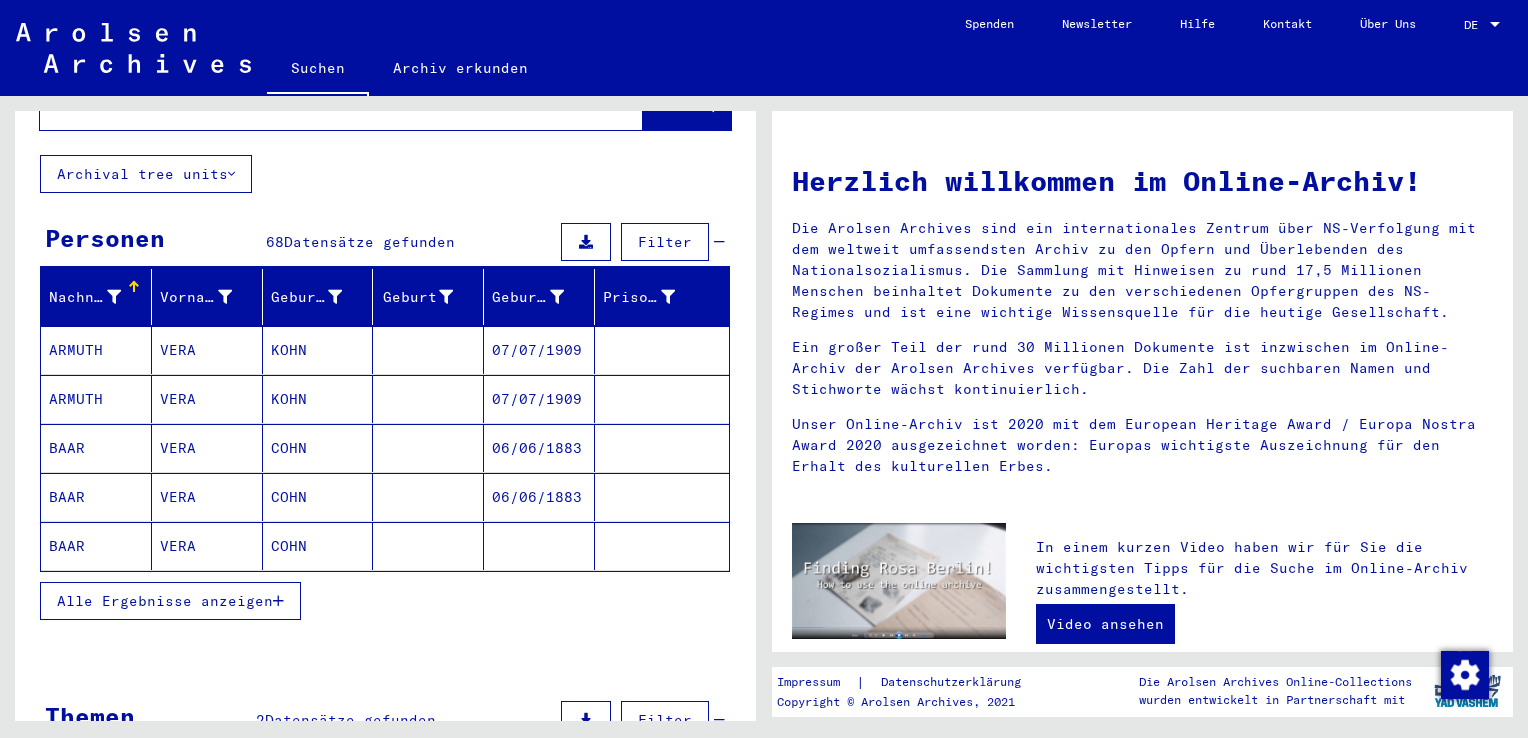 click at bounding box center (278, 601) 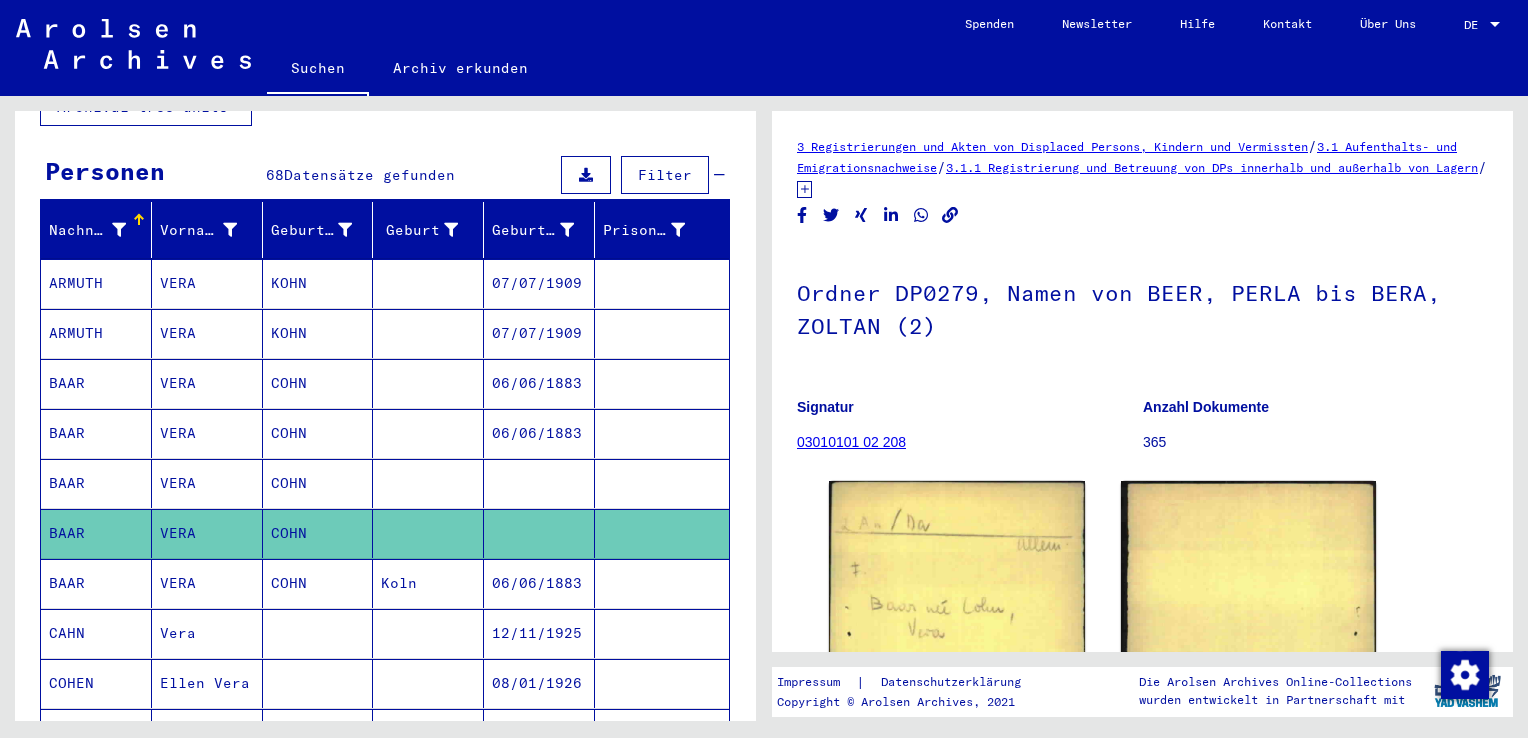 scroll, scrollTop: 300, scrollLeft: 0, axis: vertical 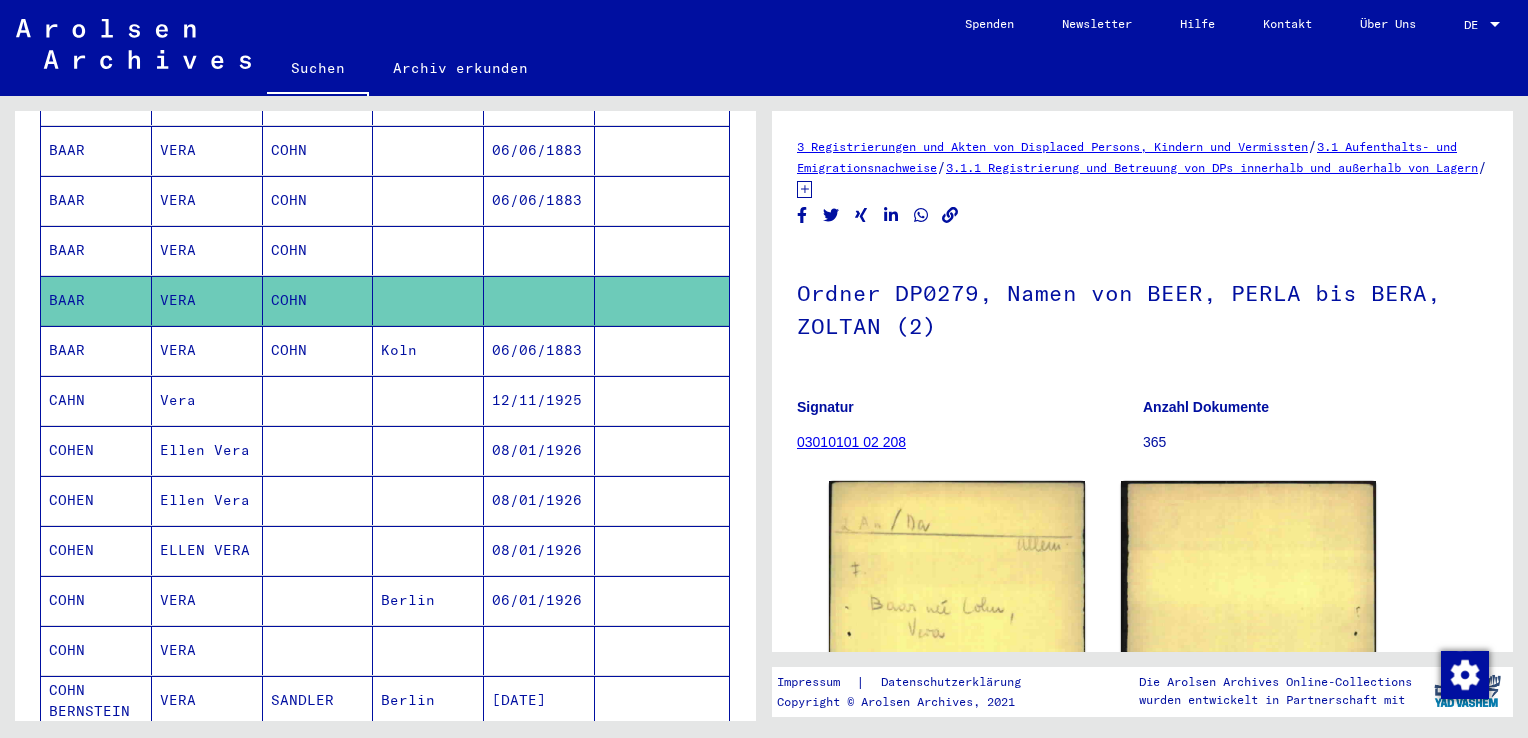 click on "Ellen Vera" at bounding box center [207, 500] 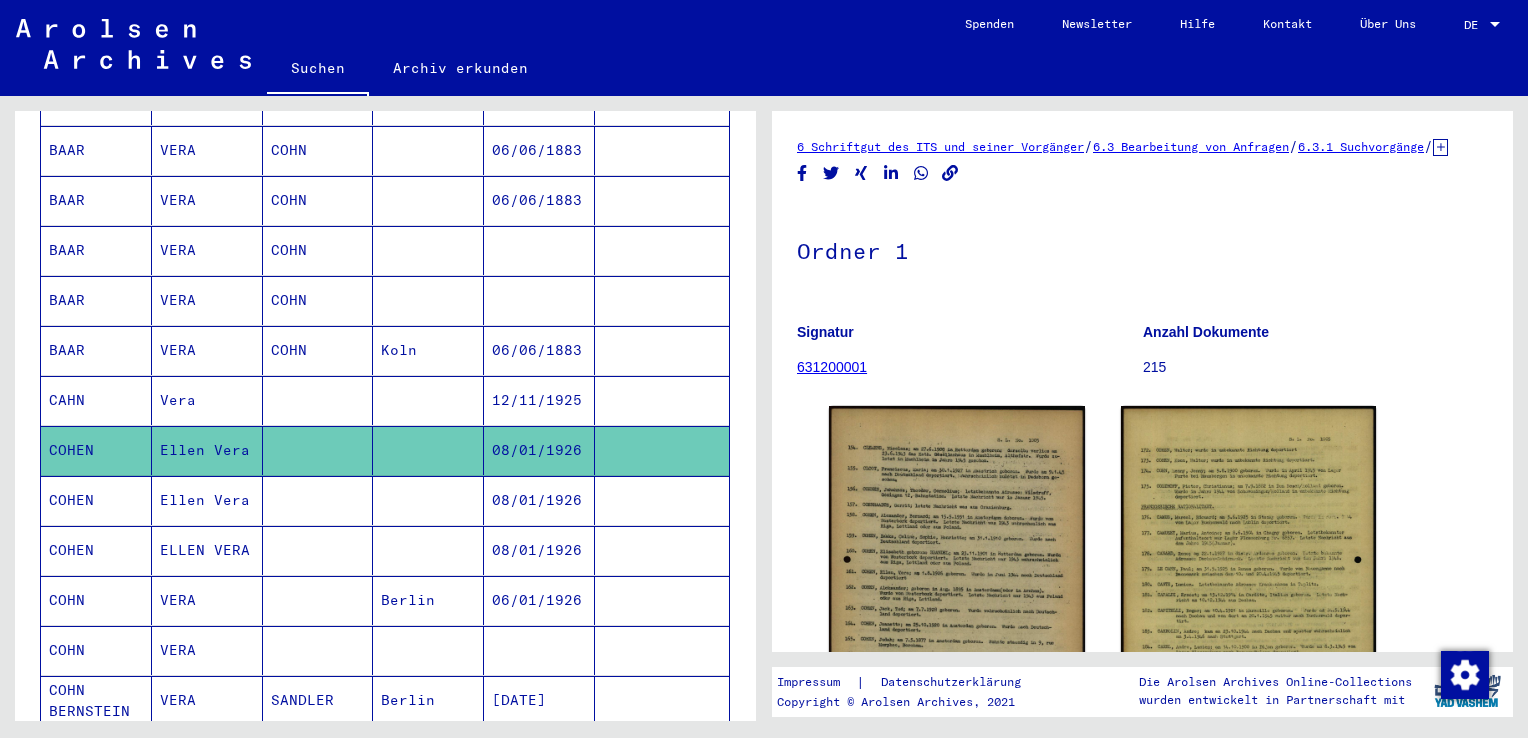 scroll, scrollTop: 0, scrollLeft: 0, axis: both 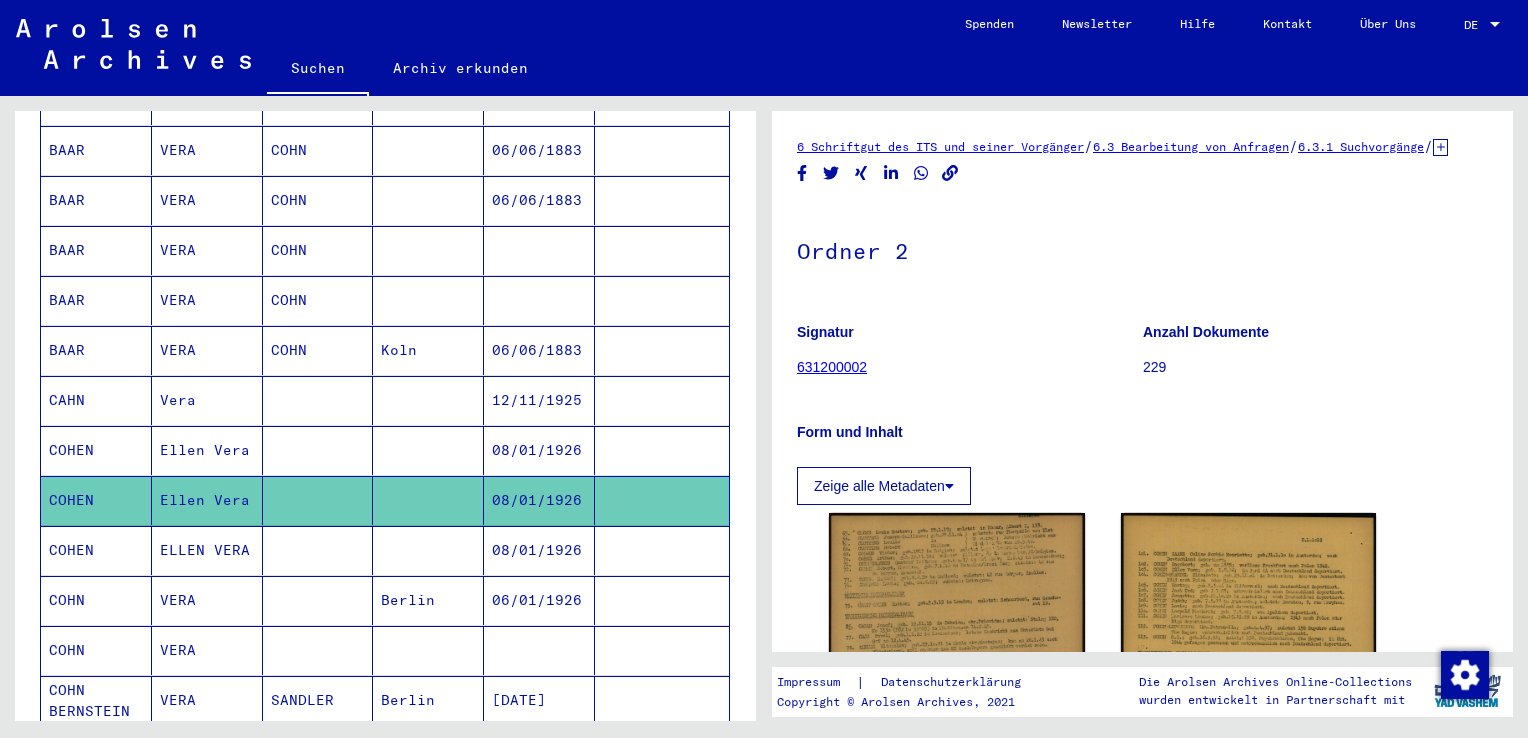 click on "ELLEN VERA" at bounding box center (207, 600) 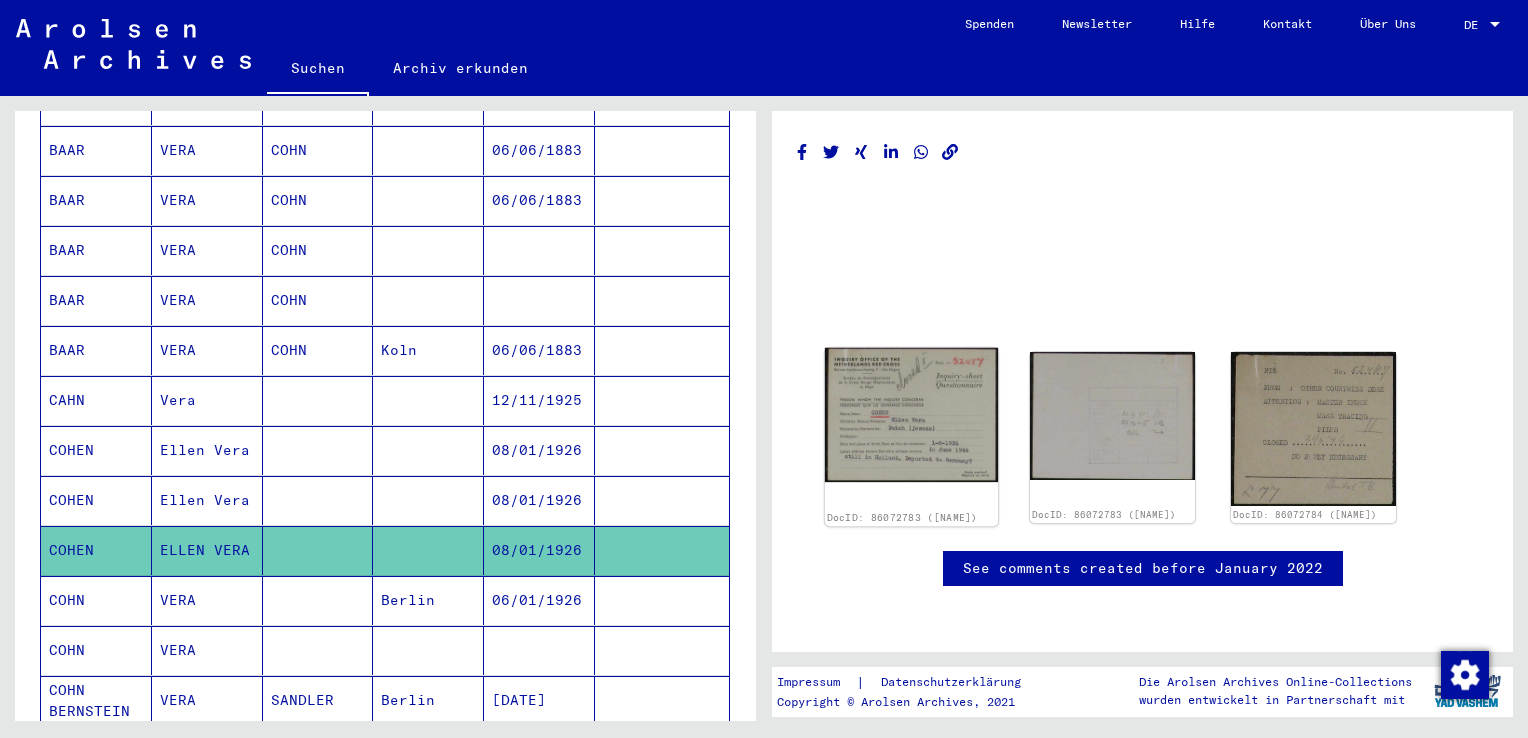 click 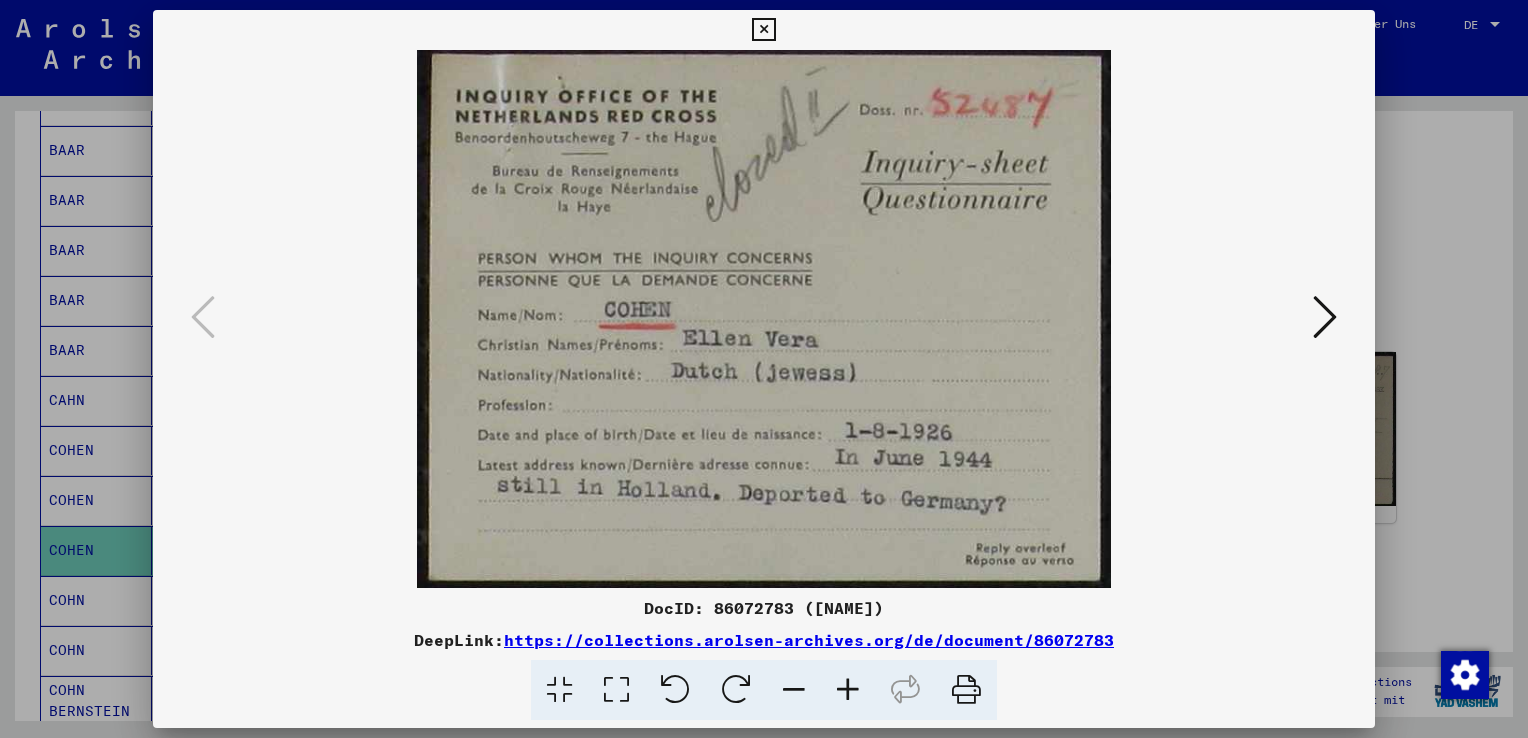 click at bounding box center (763, 30) 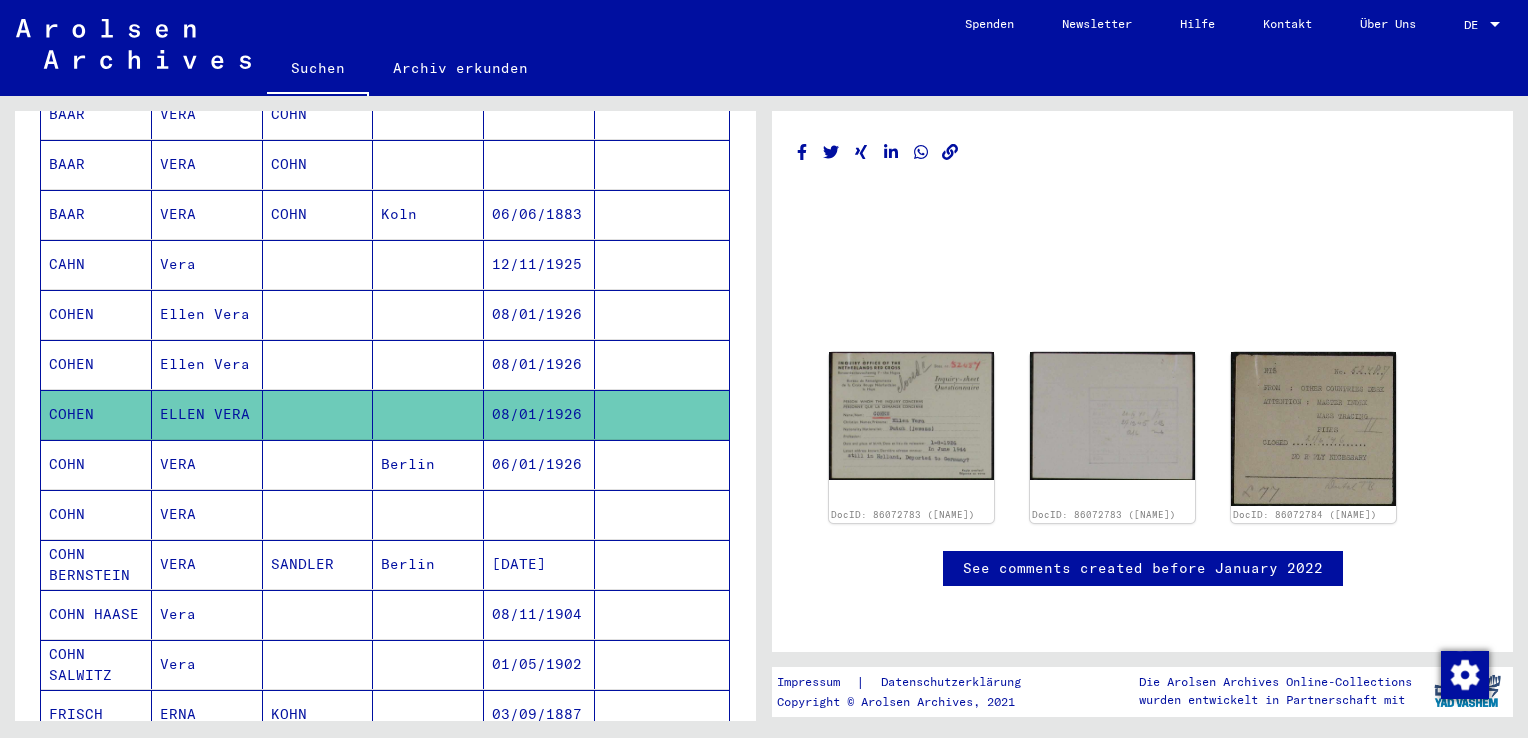scroll, scrollTop: 600, scrollLeft: 0, axis: vertical 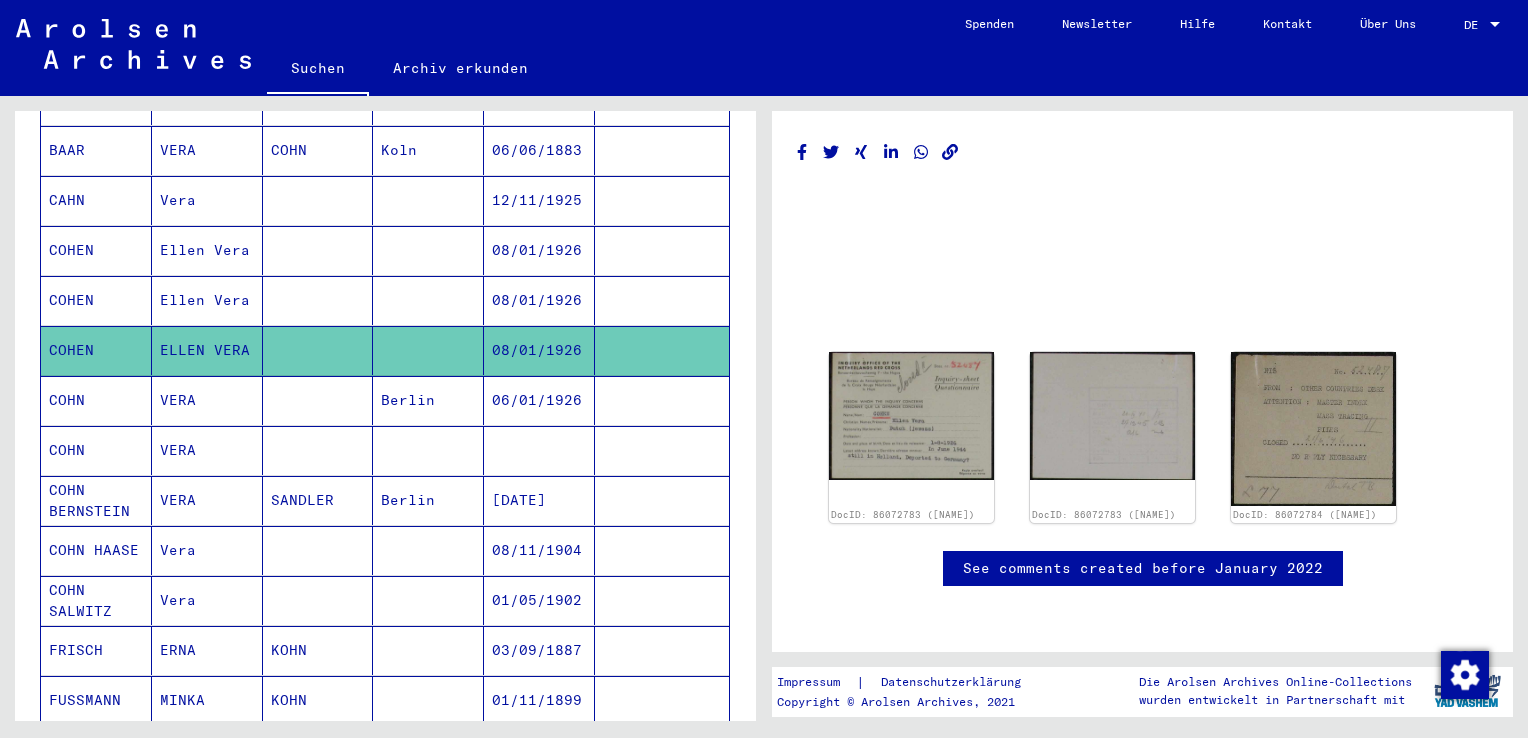 click on "VERA" at bounding box center [207, 450] 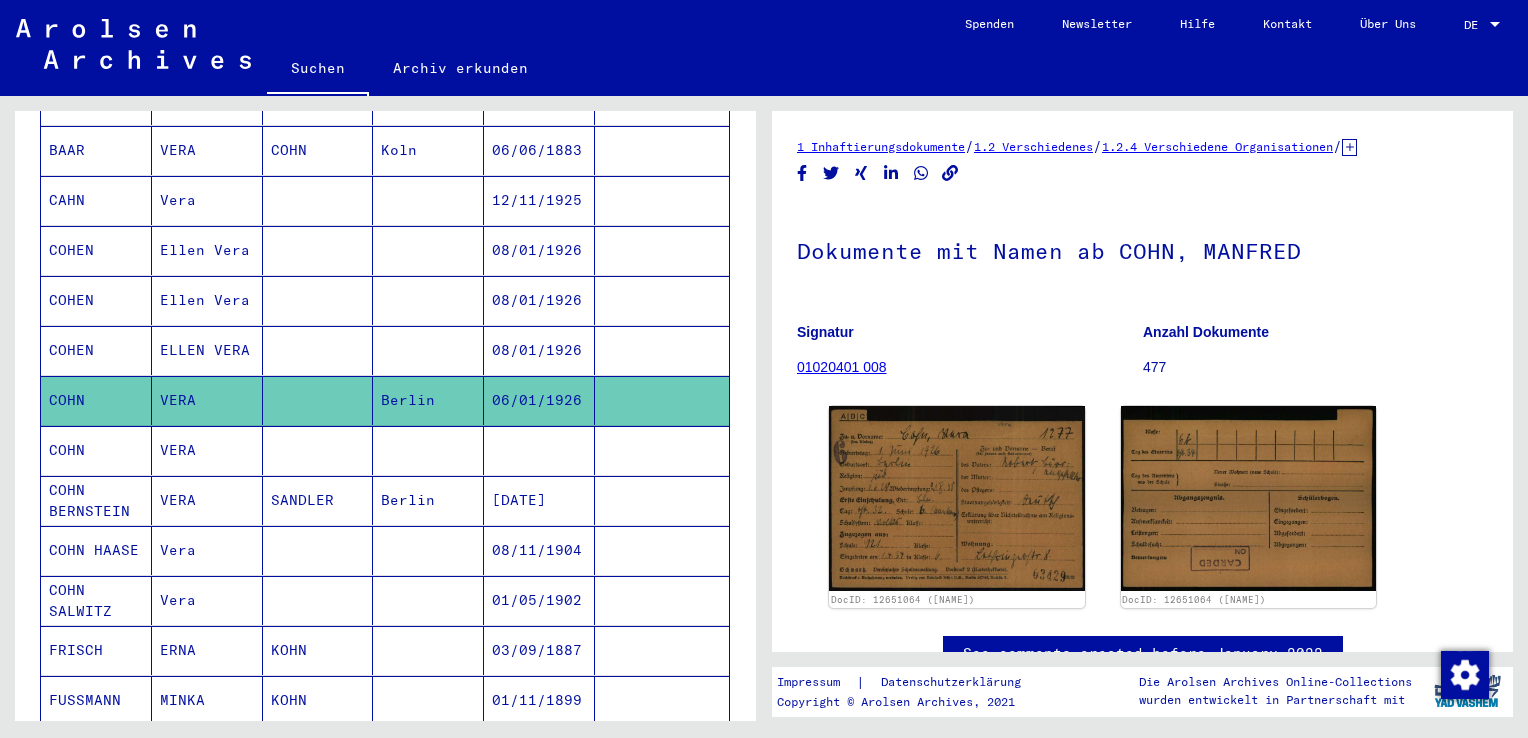 scroll, scrollTop: 0, scrollLeft: 0, axis: both 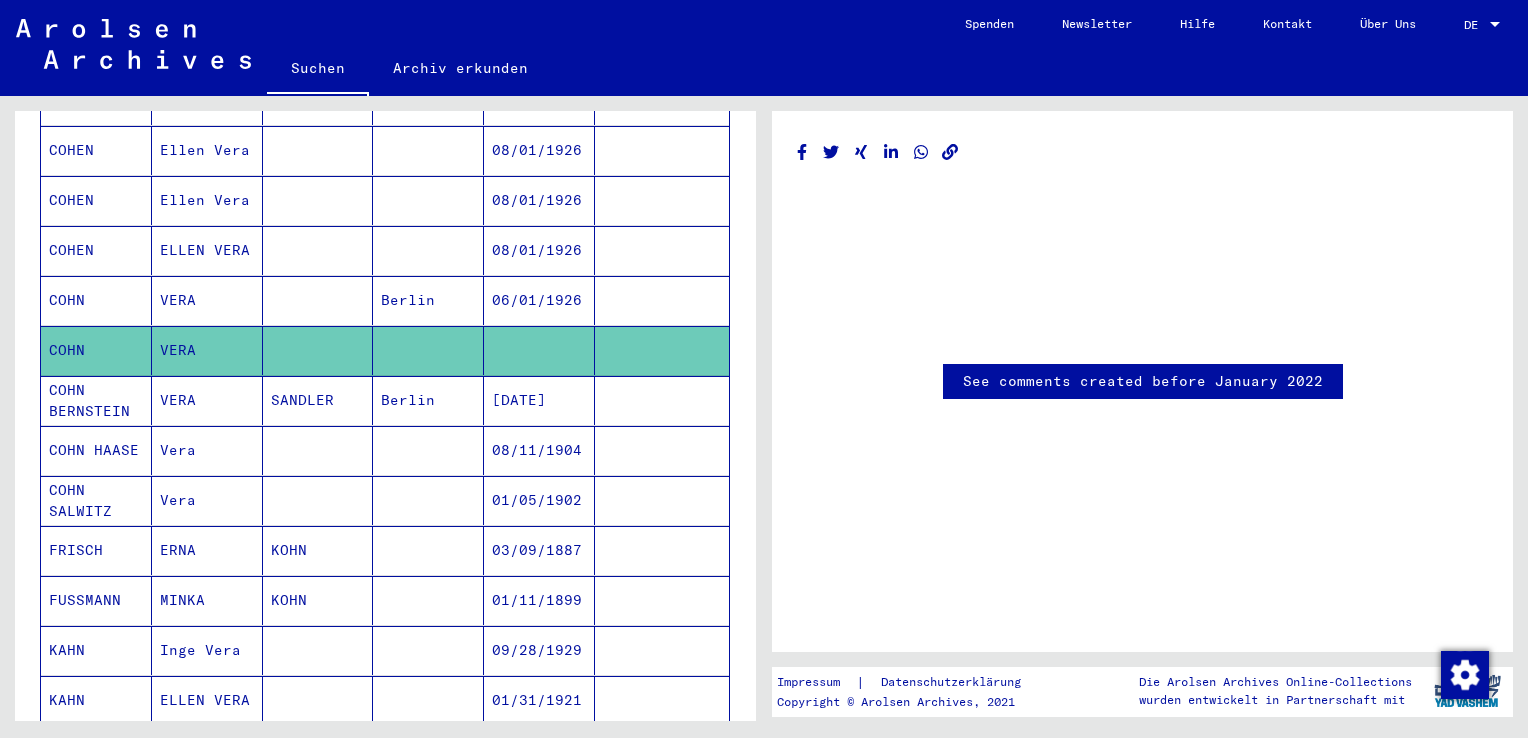 click on "Vera" at bounding box center [207, 500] 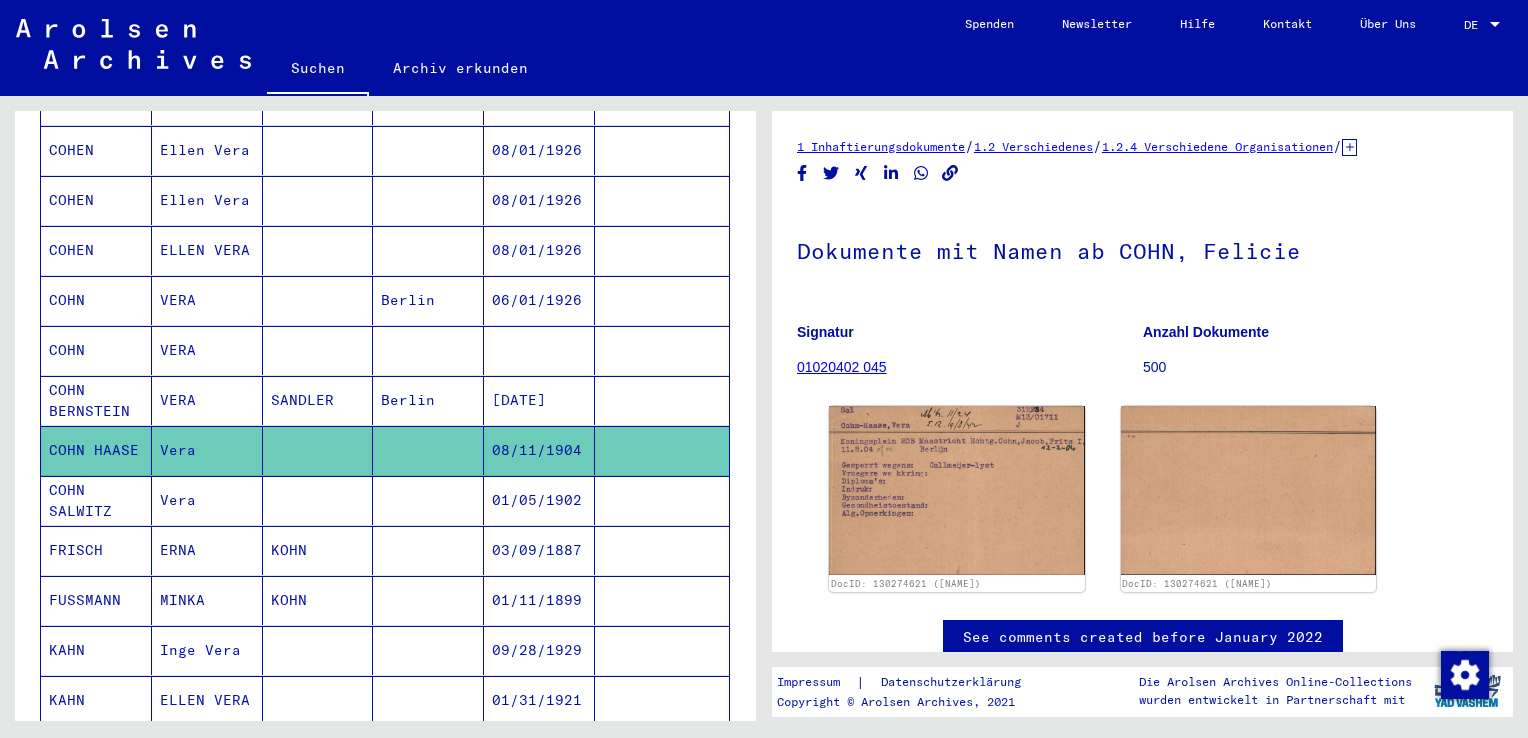 scroll, scrollTop: 0, scrollLeft: 0, axis: both 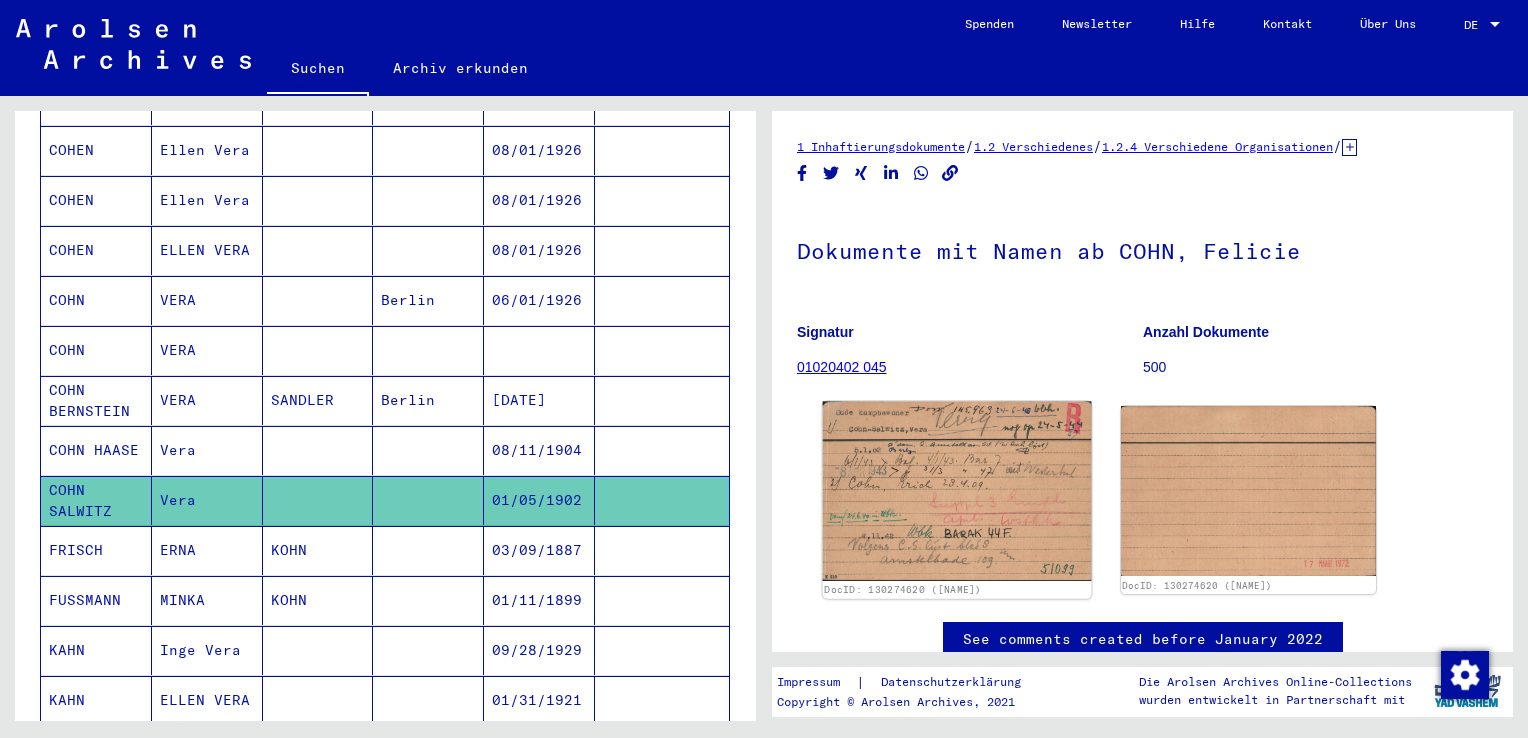 click 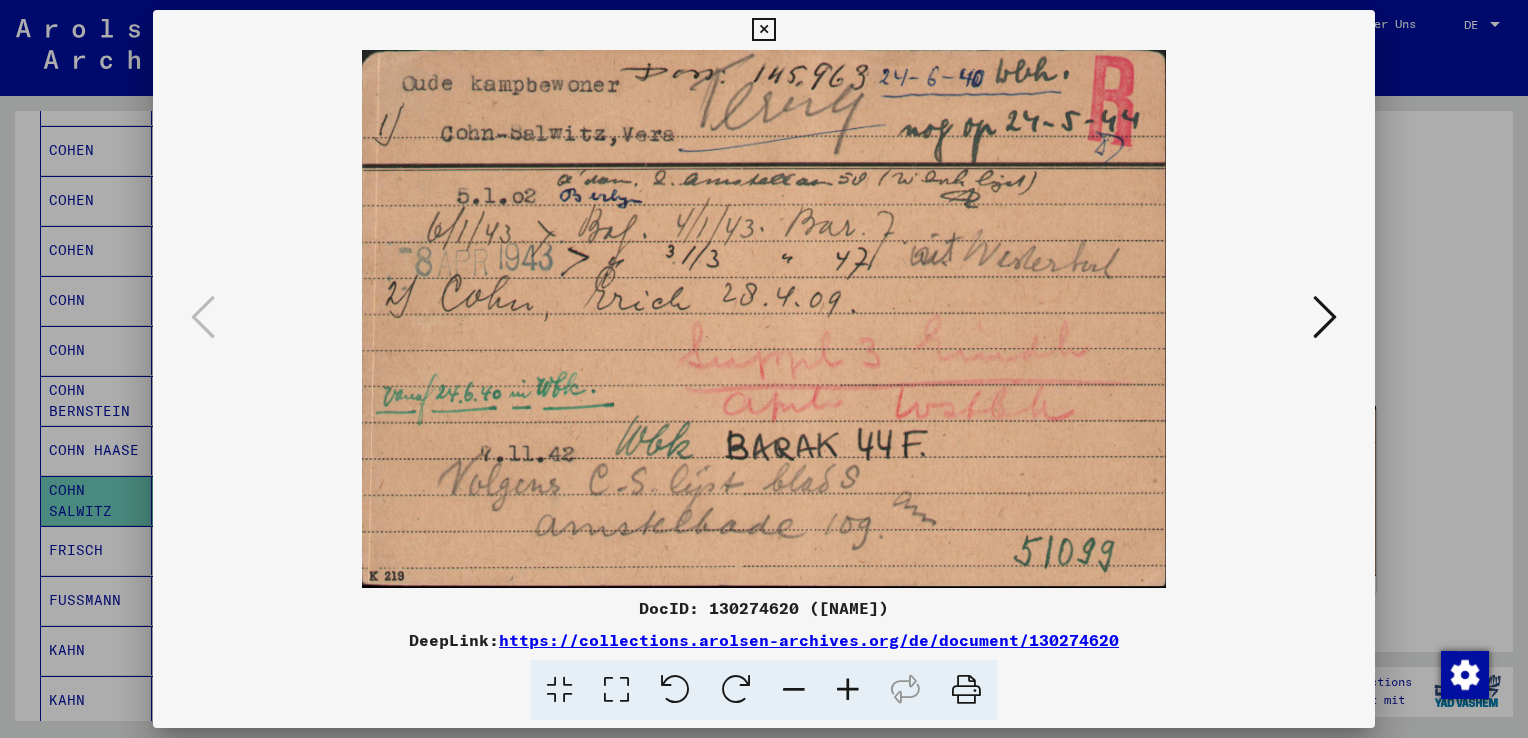 click at bounding box center (1325, 317) 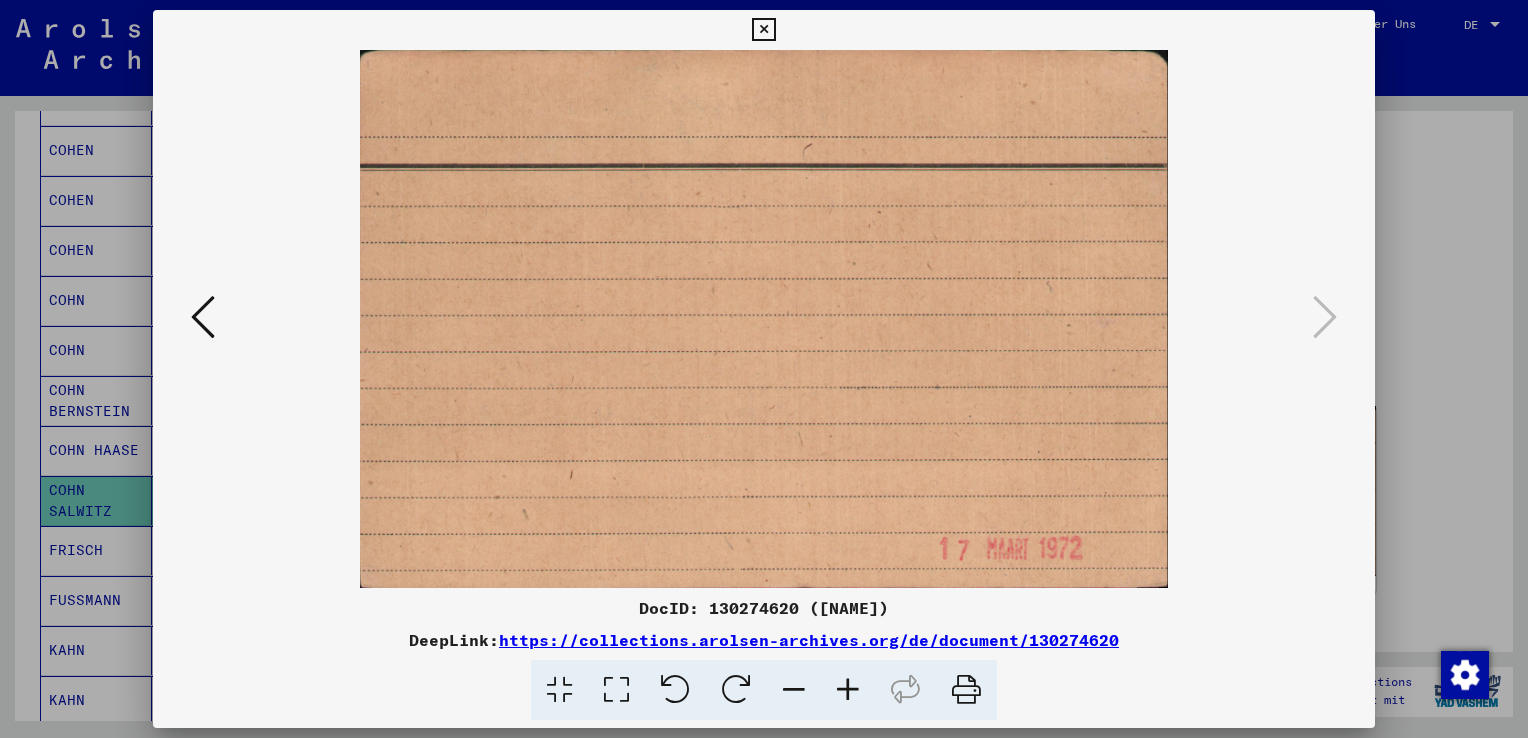 click at bounding box center (763, 30) 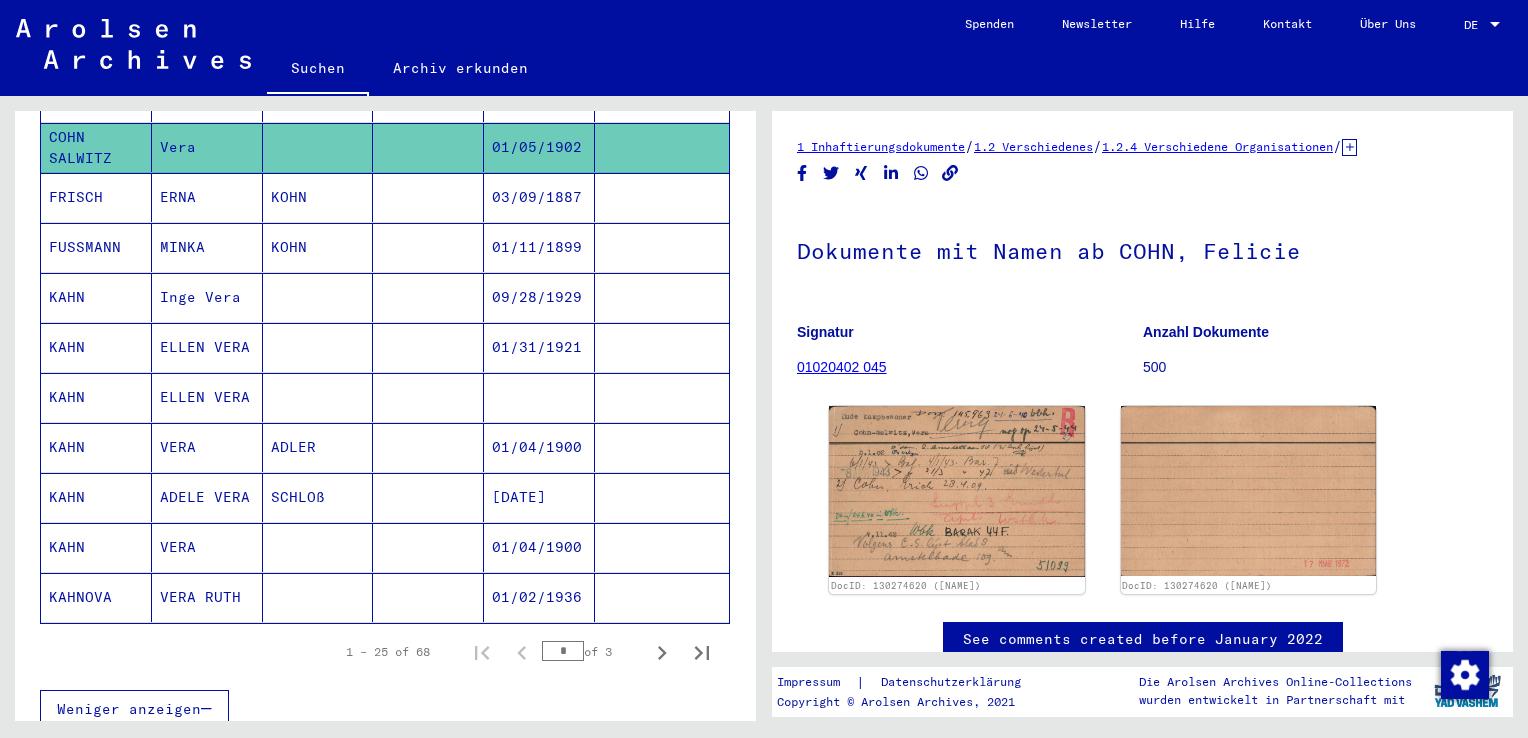 scroll, scrollTop: 1100, scrollLeft: 0, axis: vertical 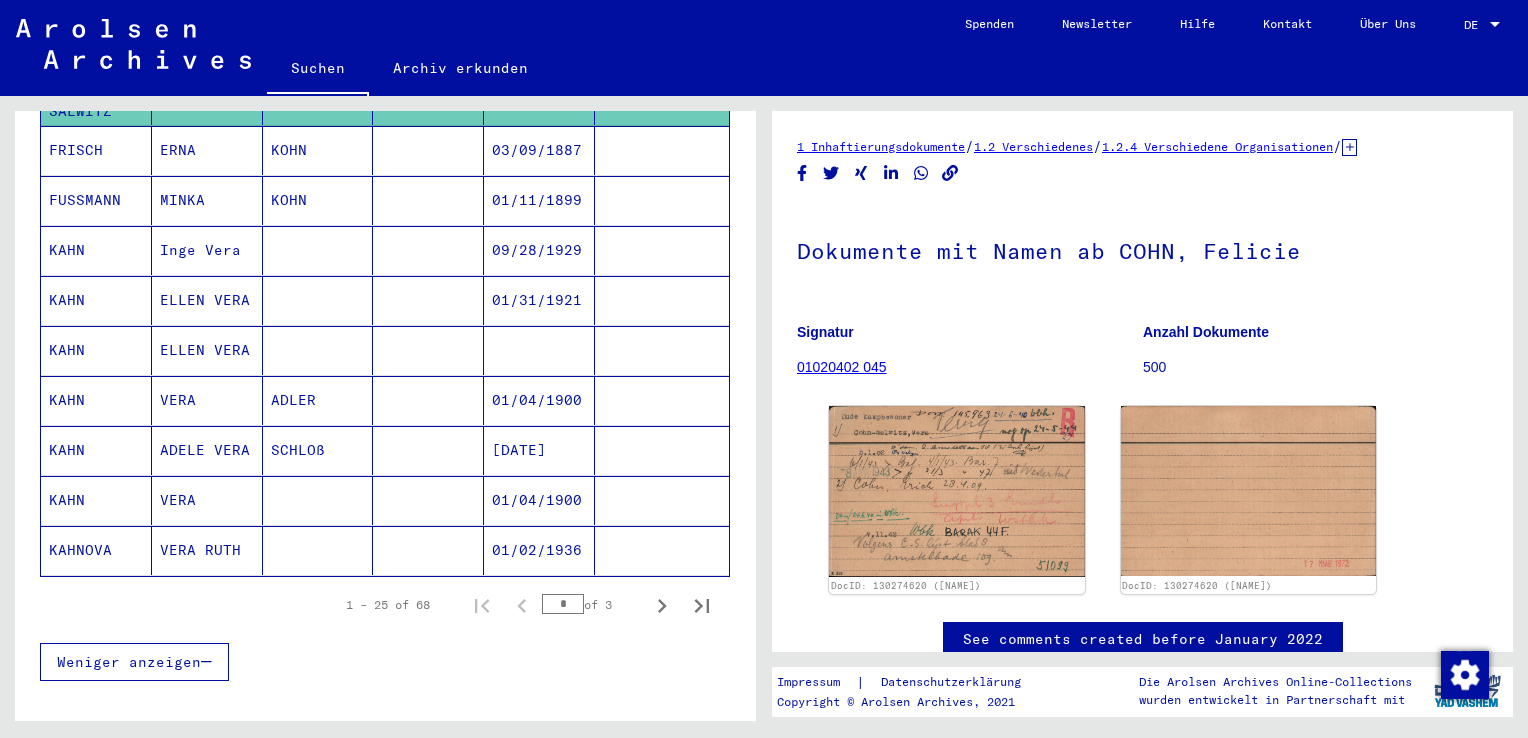 click on "01/04/1900" at bounding box center (539, 450) 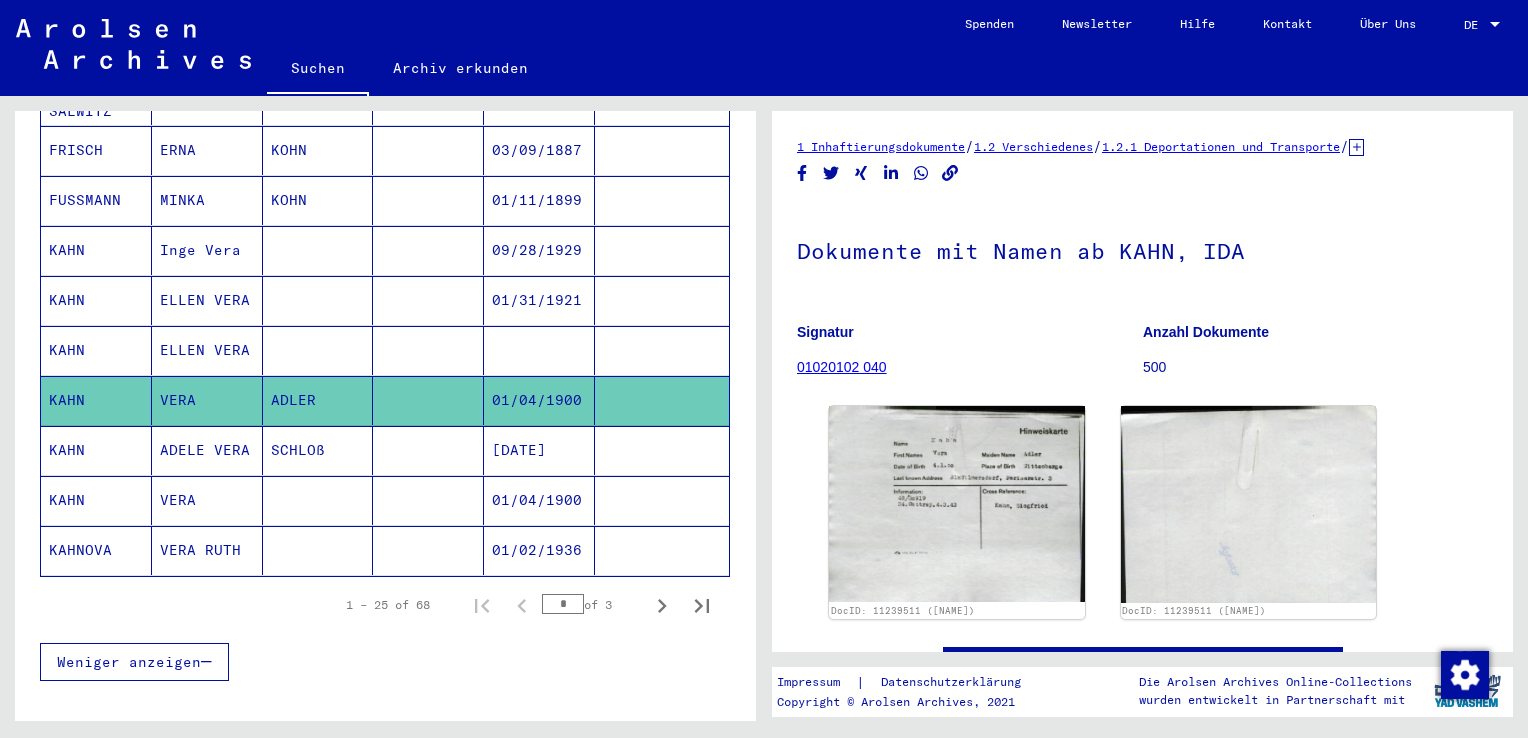 scroll, scrollTop: 0, scrollLeft: 0, axis: both 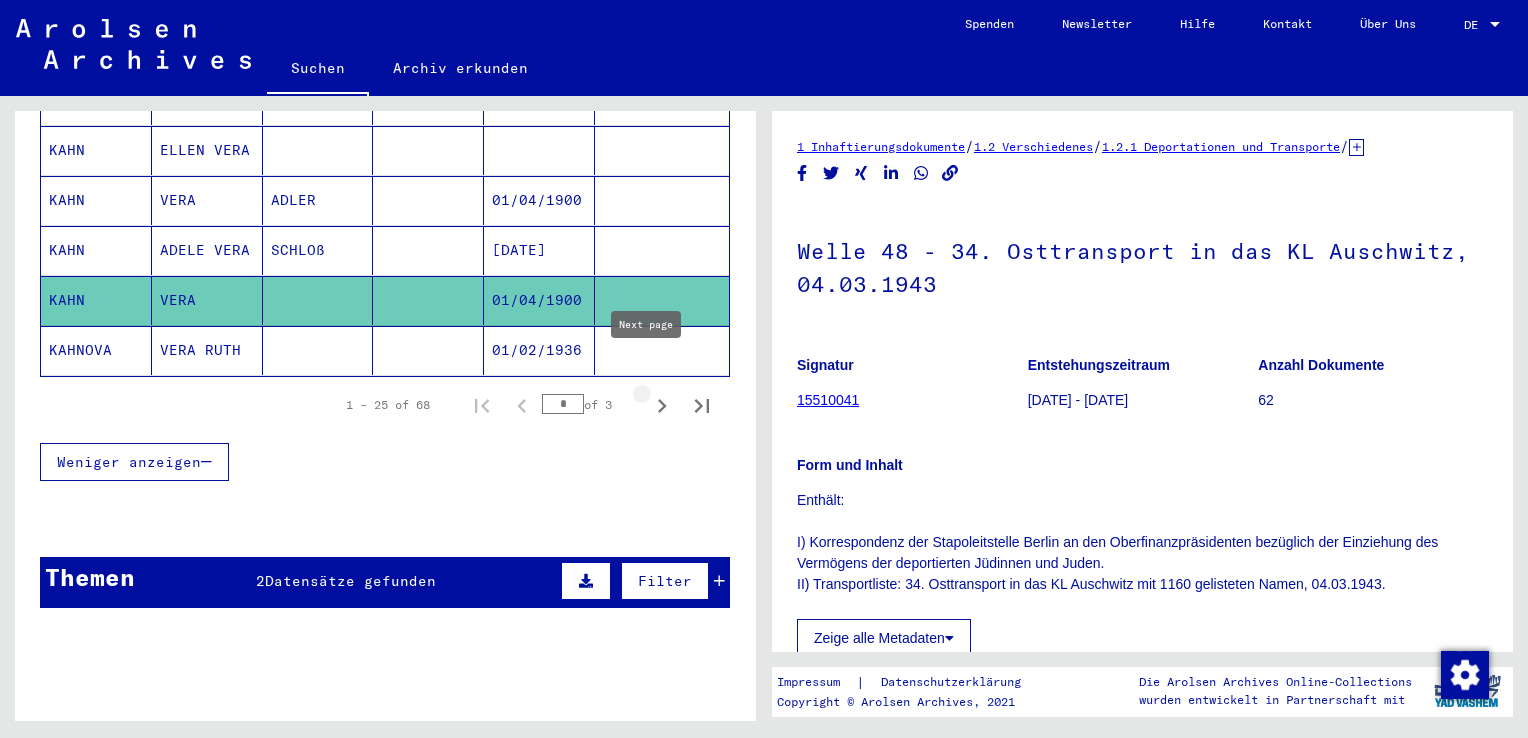 click 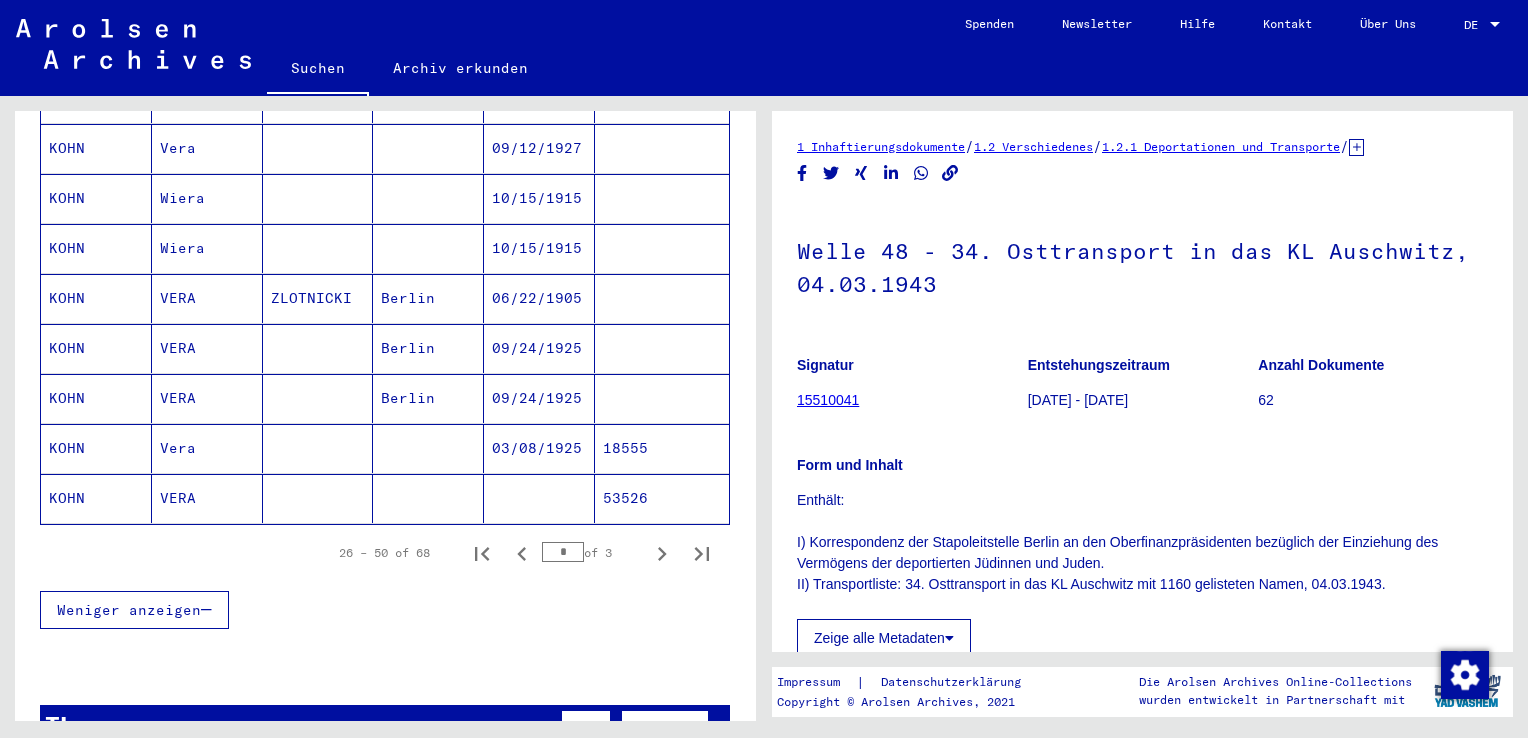 scroll, scrollTop: 1200, scrollLeft: 0, axis: vertical 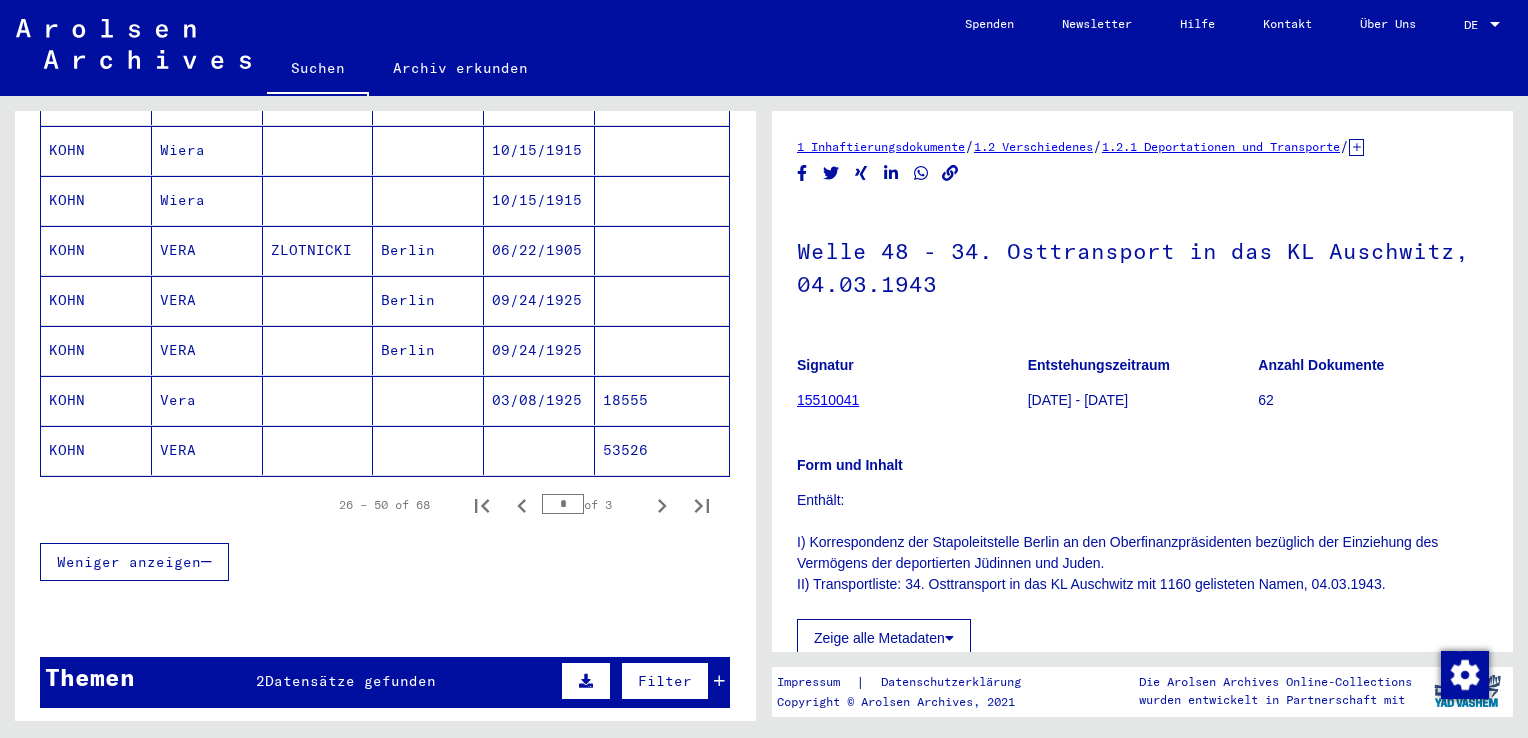 click on "VERA" 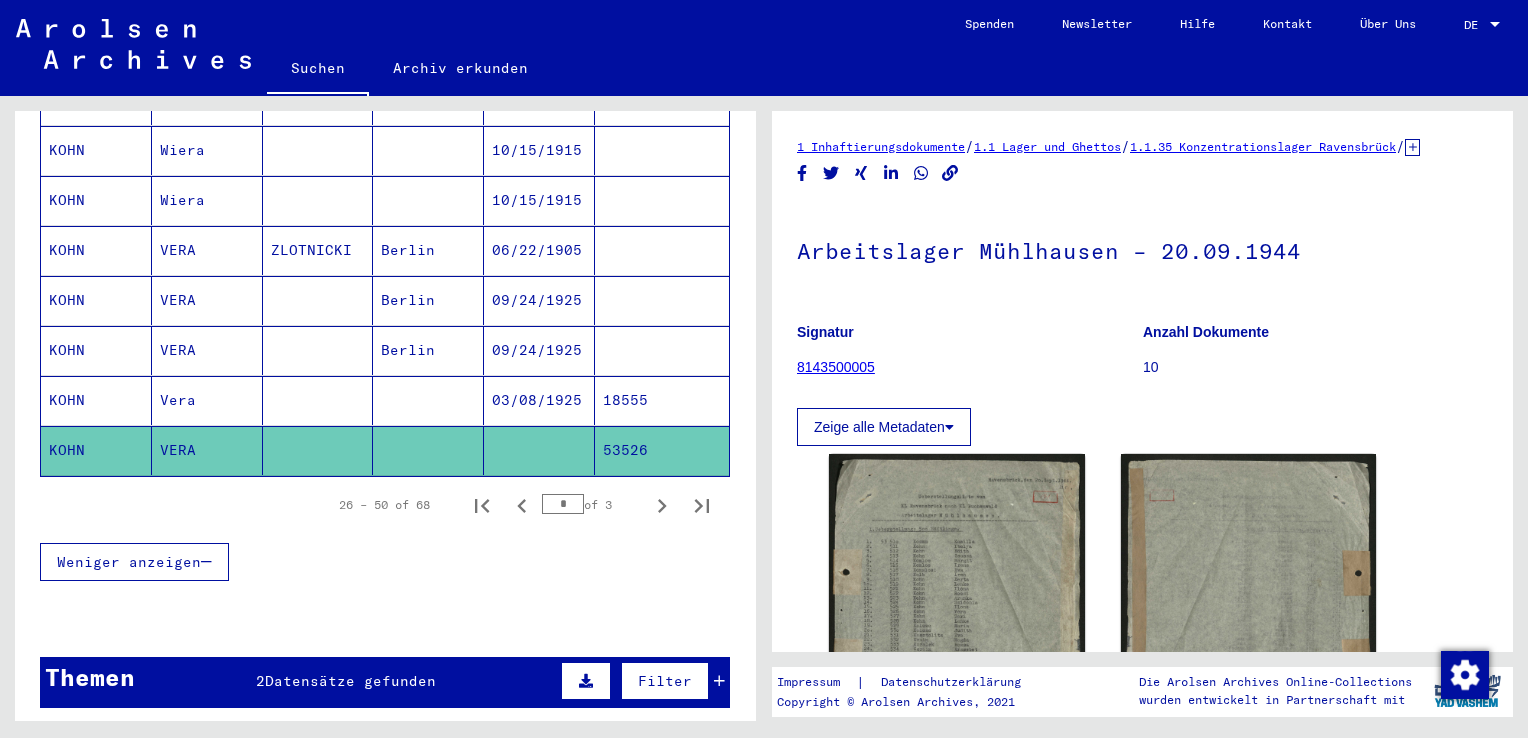scroll, scrollTop: 0, scrollLeft: 0, axis: both 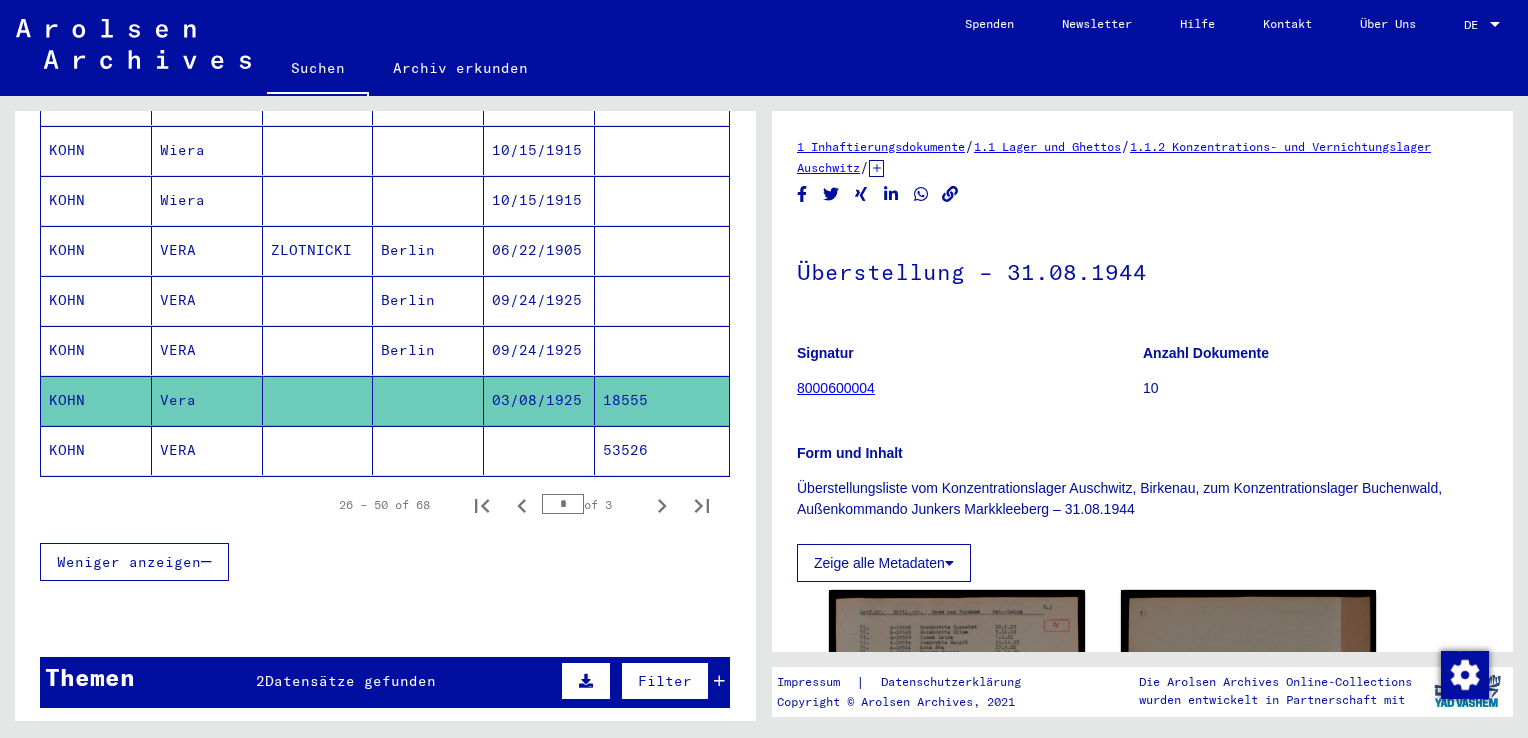 click on "VERA" at bounding box center (207, 400) 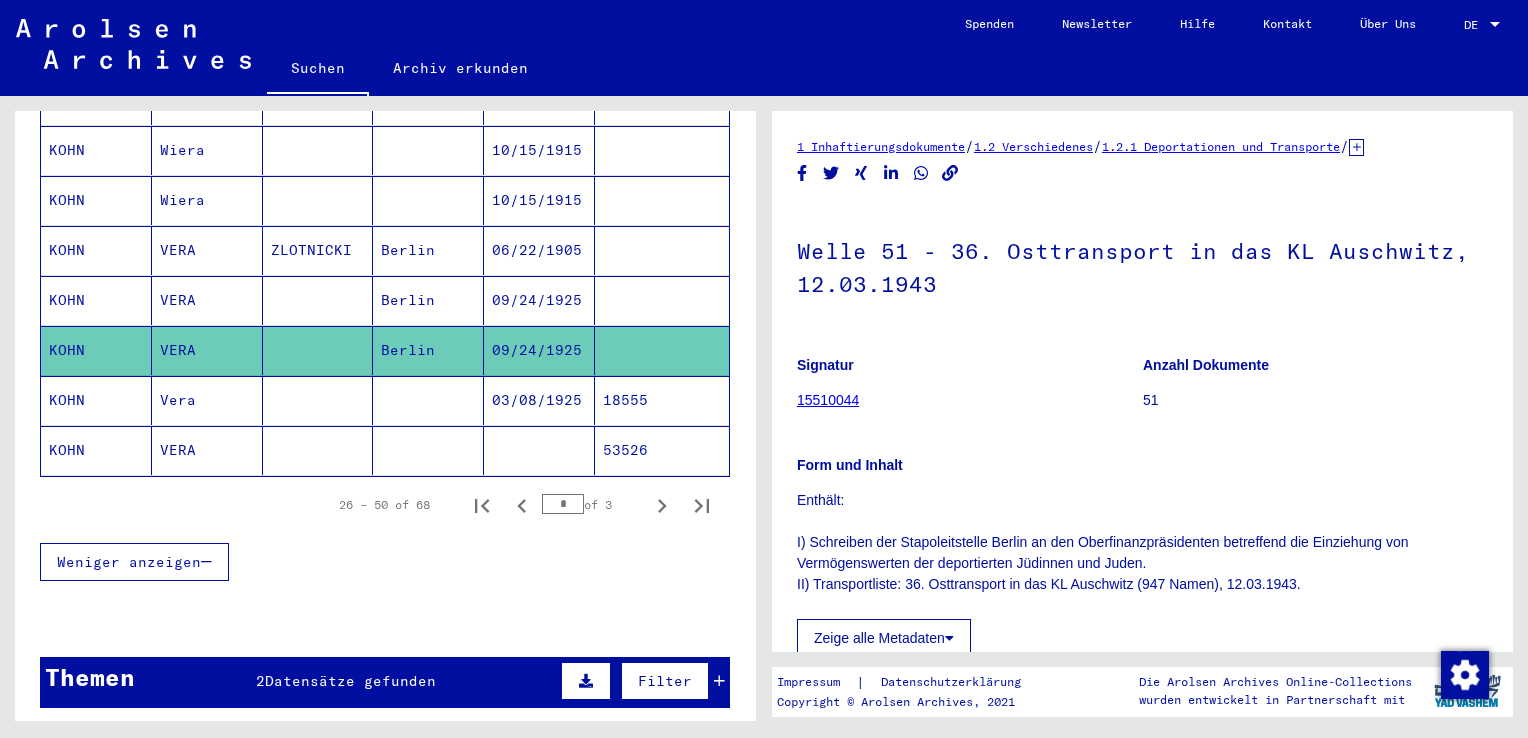 scroll, scrollTop: 0, scrollLeft: 0, axis: both 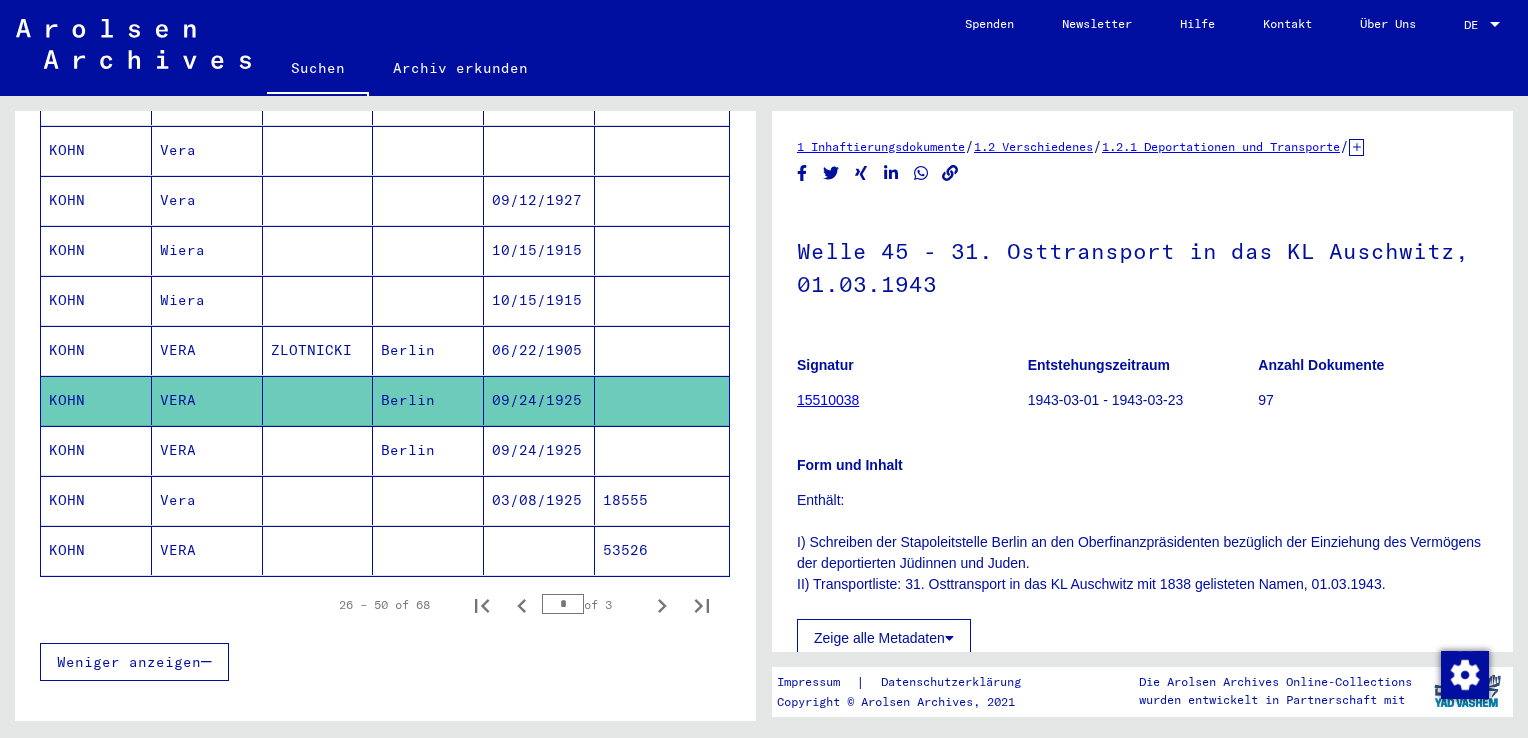 click on "VERA" at bounding box center [207, 400] 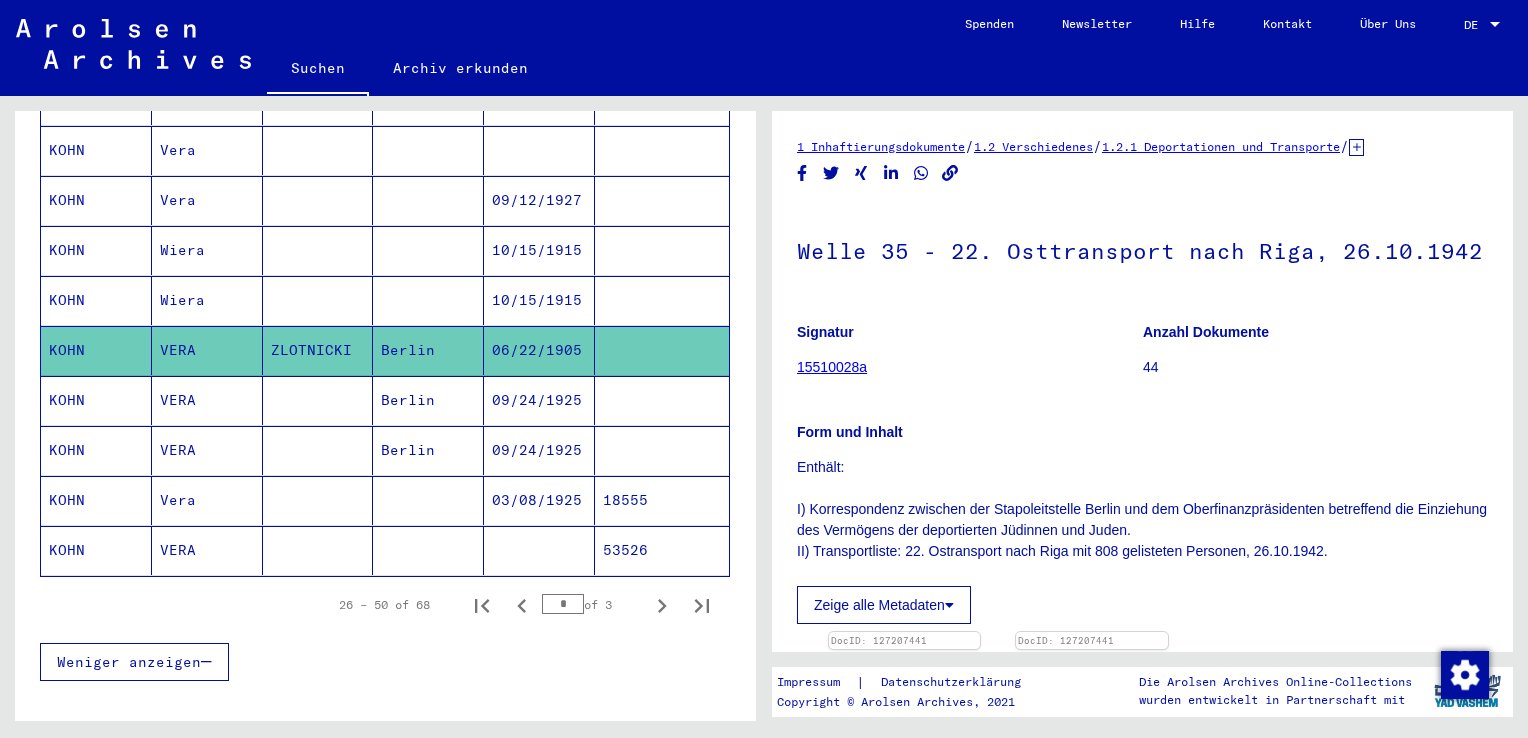 scroll, scrollTop: 0, scrollLeft: 0, axis: both 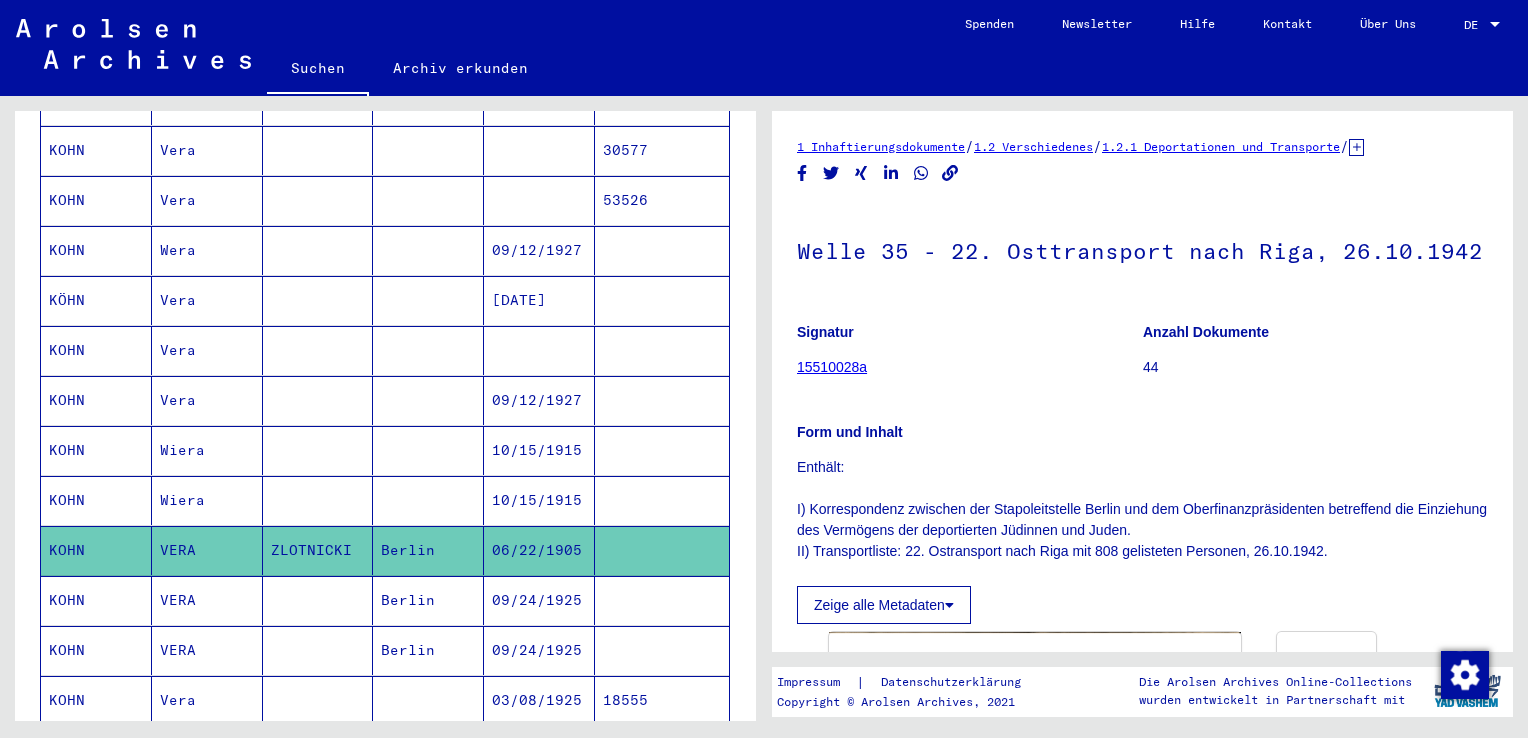 click on "Vera" at bounding box center (207, 450) 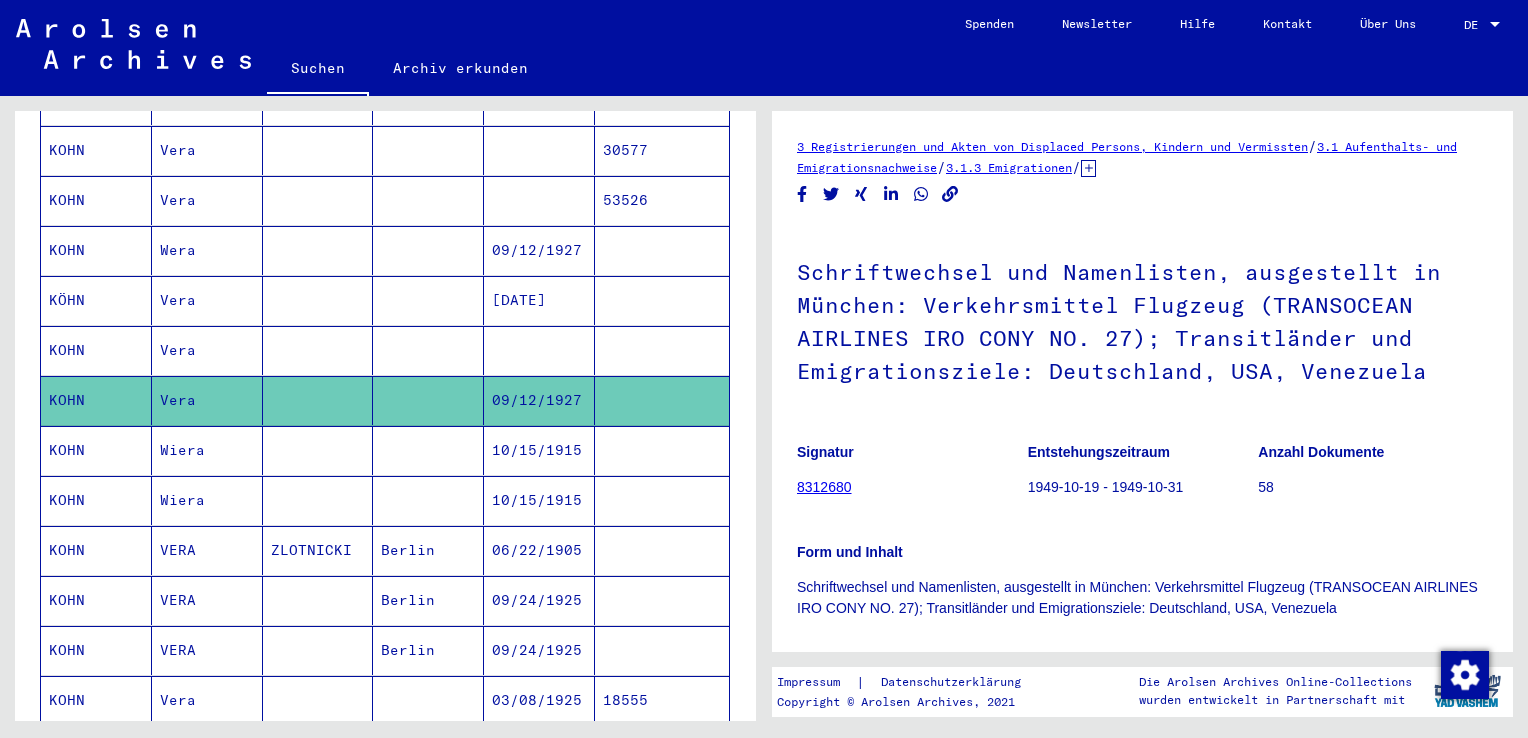 scroll, scrollTop: 0, scrollLeft: 0, axis: both 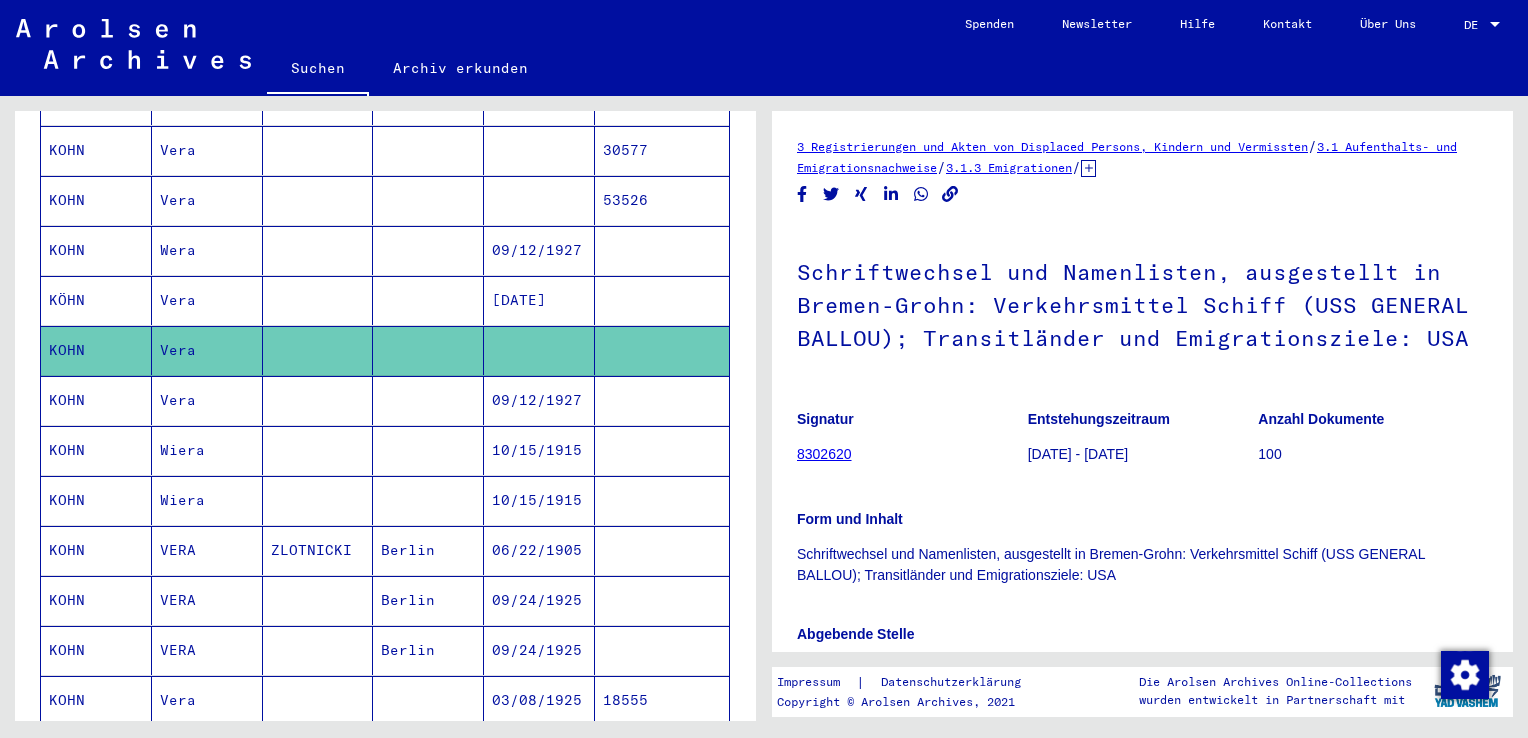 click on "Vera" at bounding box center (207, 350) 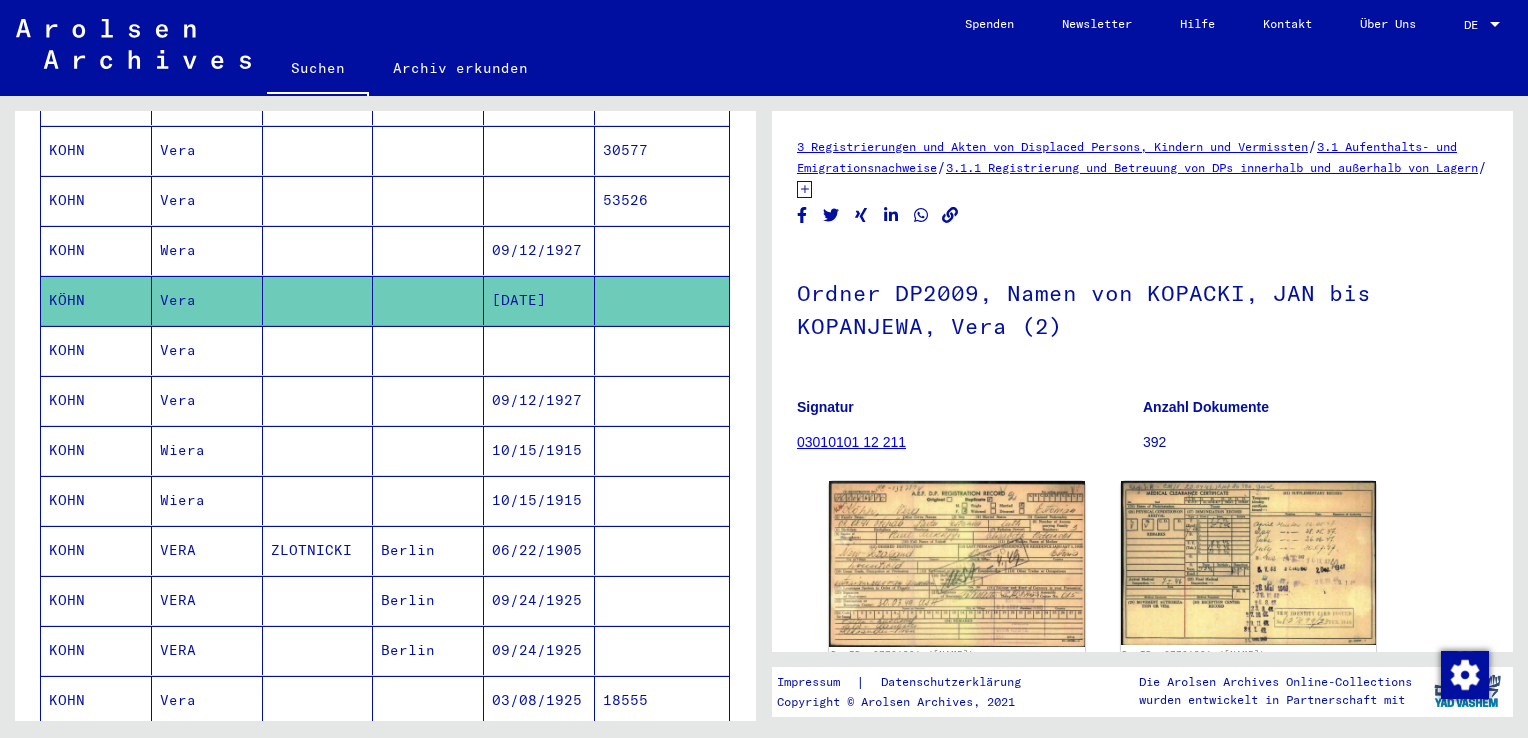 scroll, scrollTop: 0, scrollLeft: 0, axis: both 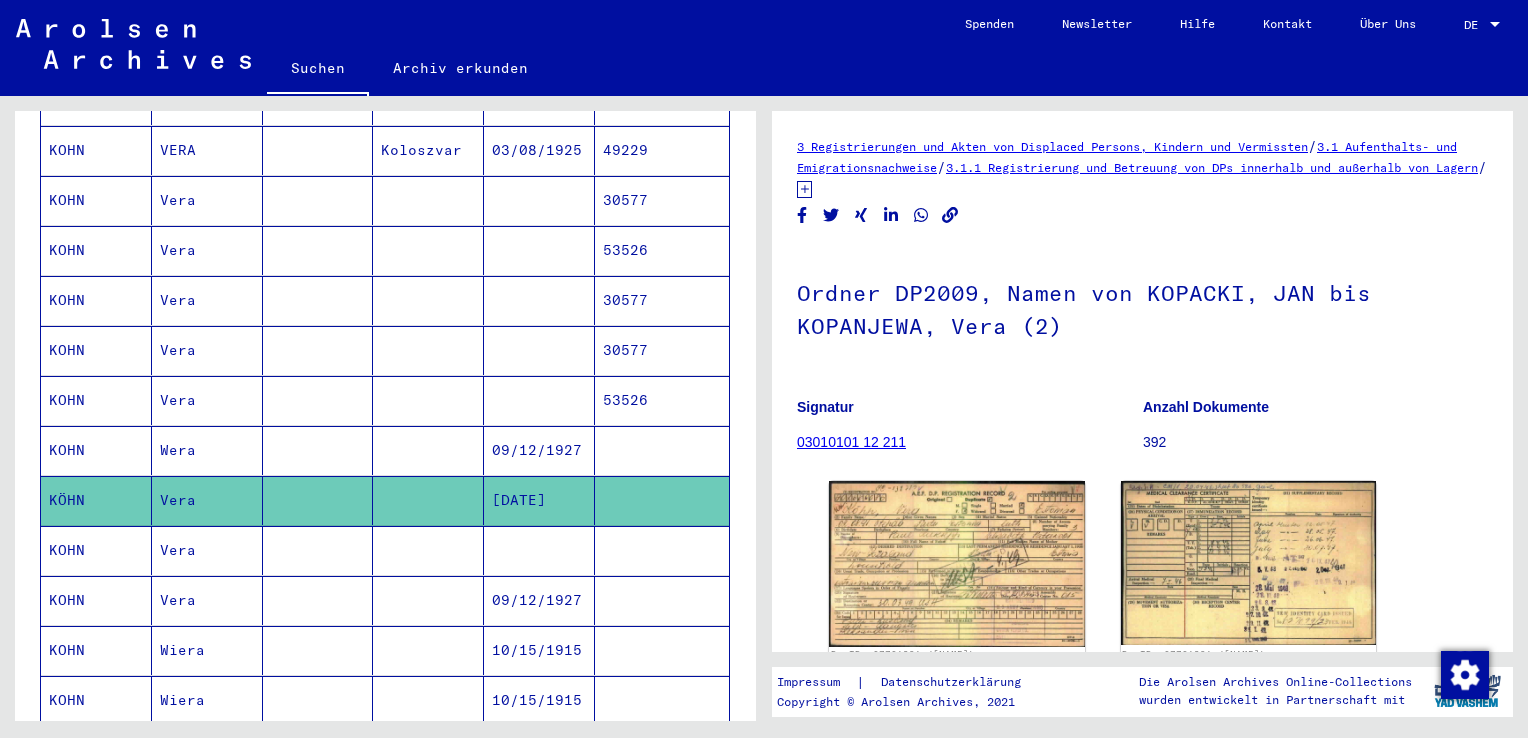 click on "Vera" at bounding box center (207, 450) 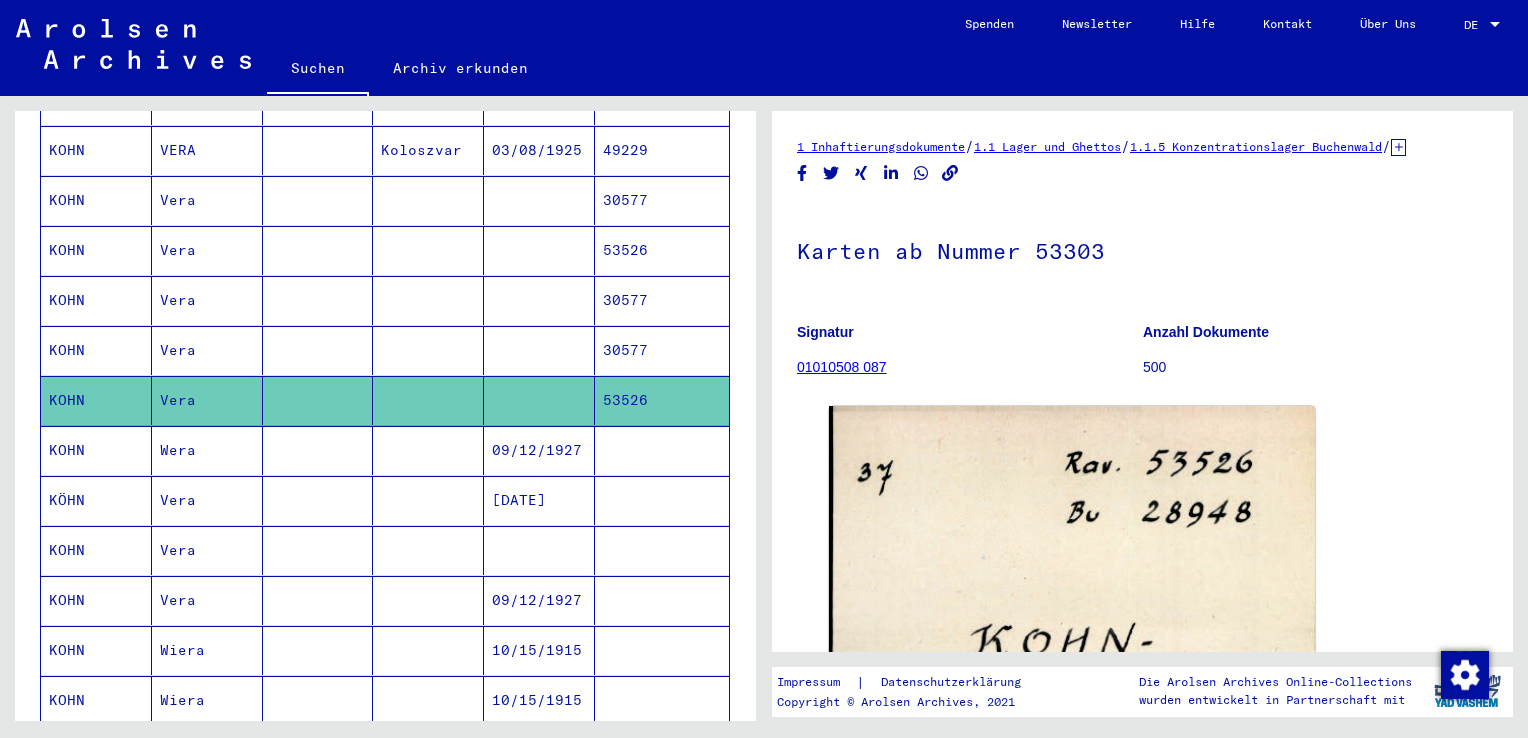 scroll, scrollTop: 0, scrollLeft: 0, axis: both 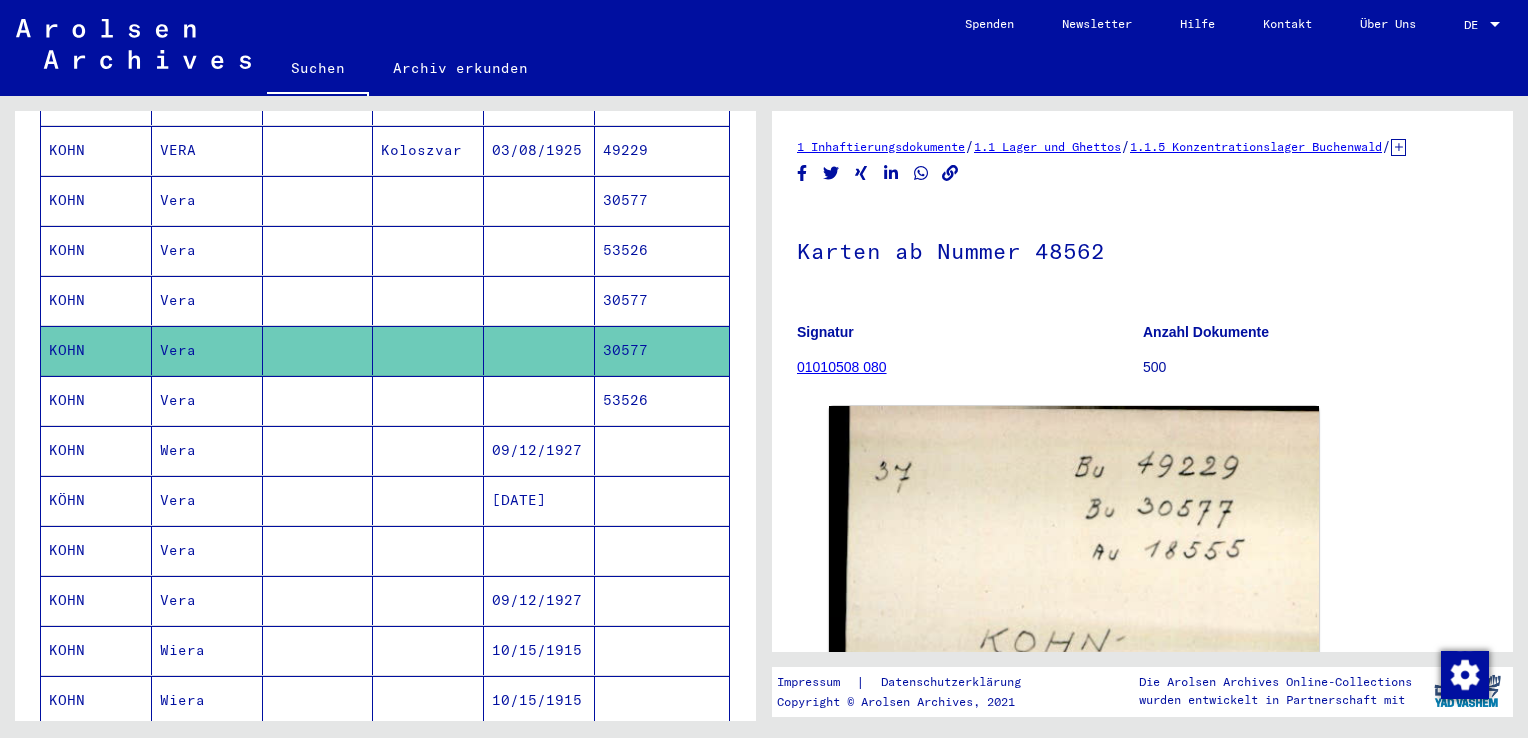 click on "Vera" at bounding box center (207, 350) 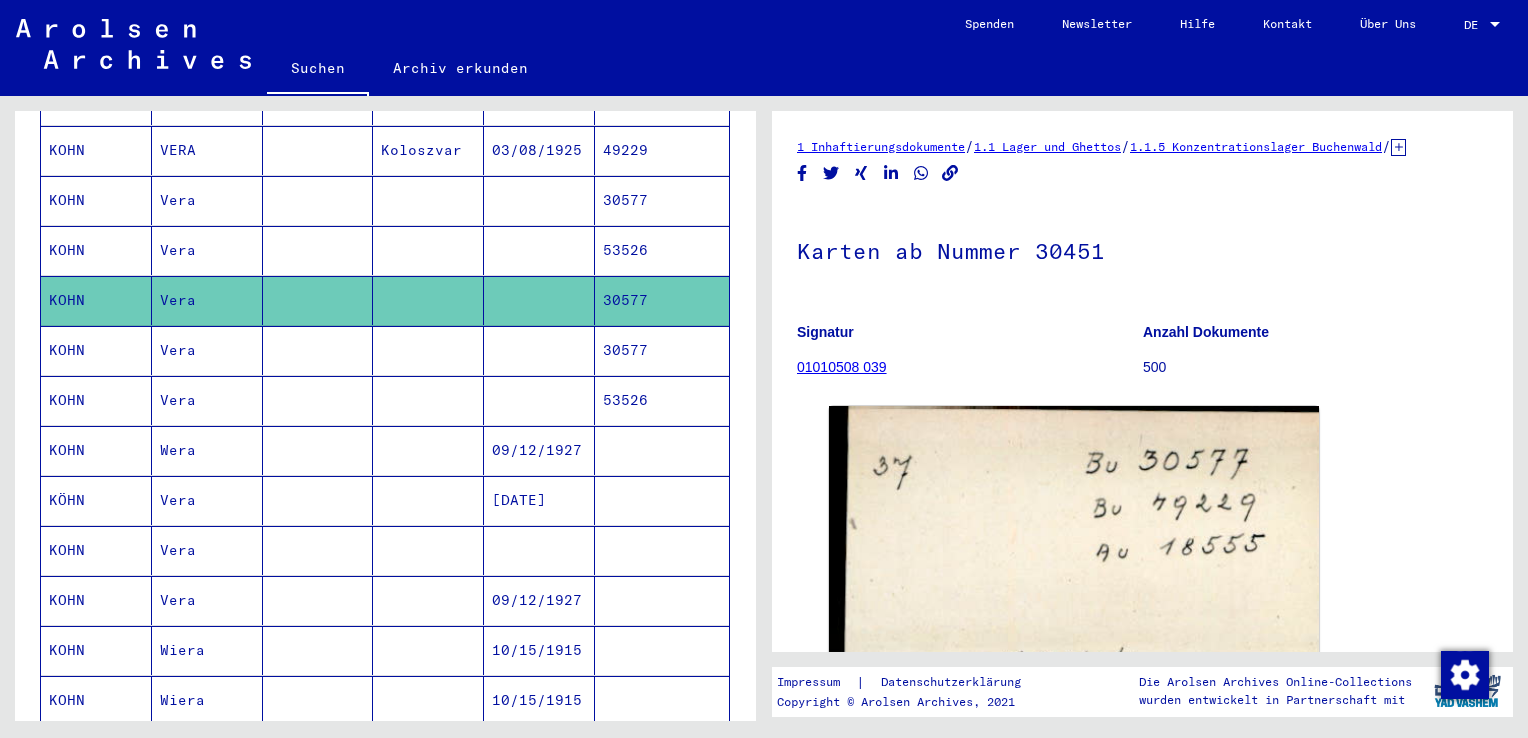 click on "Vera" at bounding box center [207, 300] 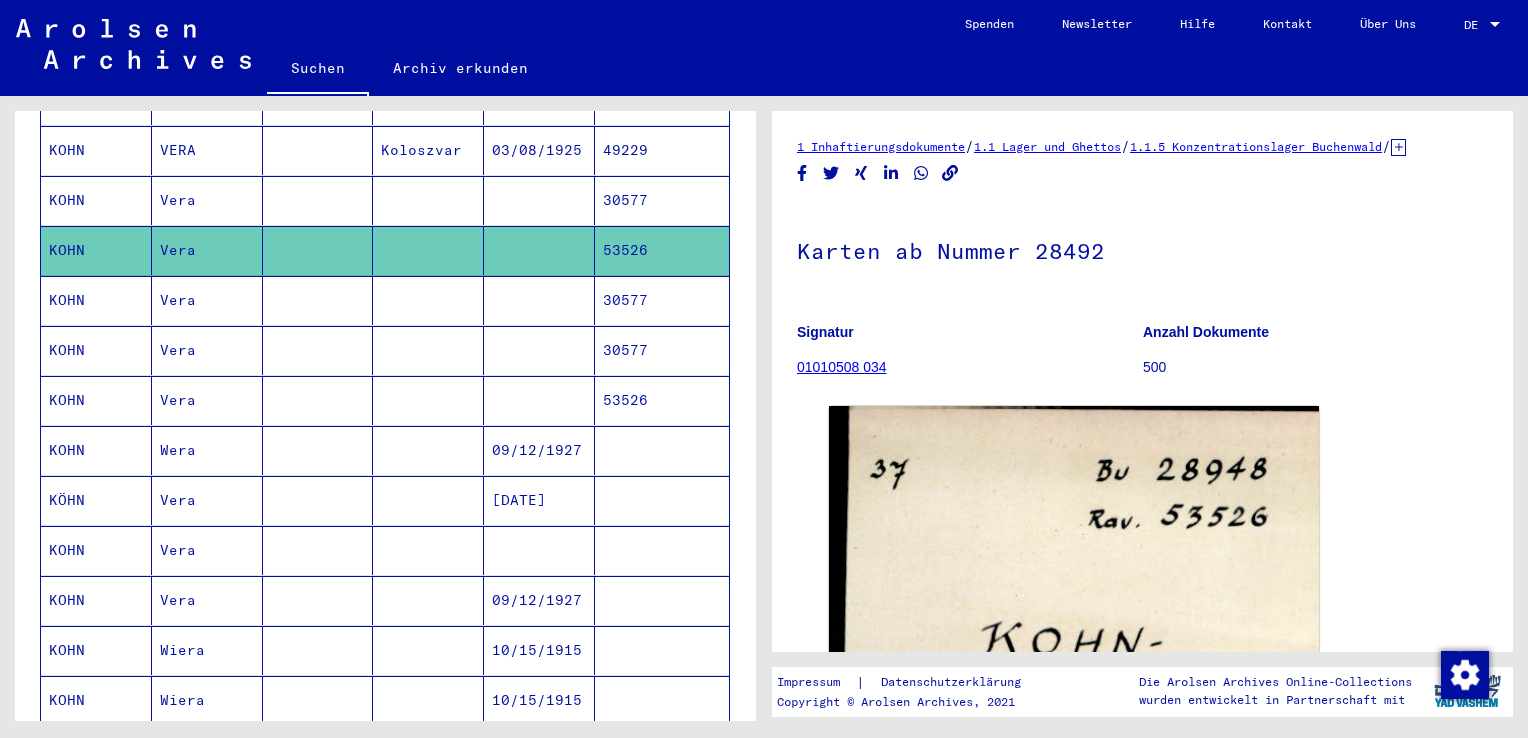 click on "Vera" at bounding box center (207, 250) 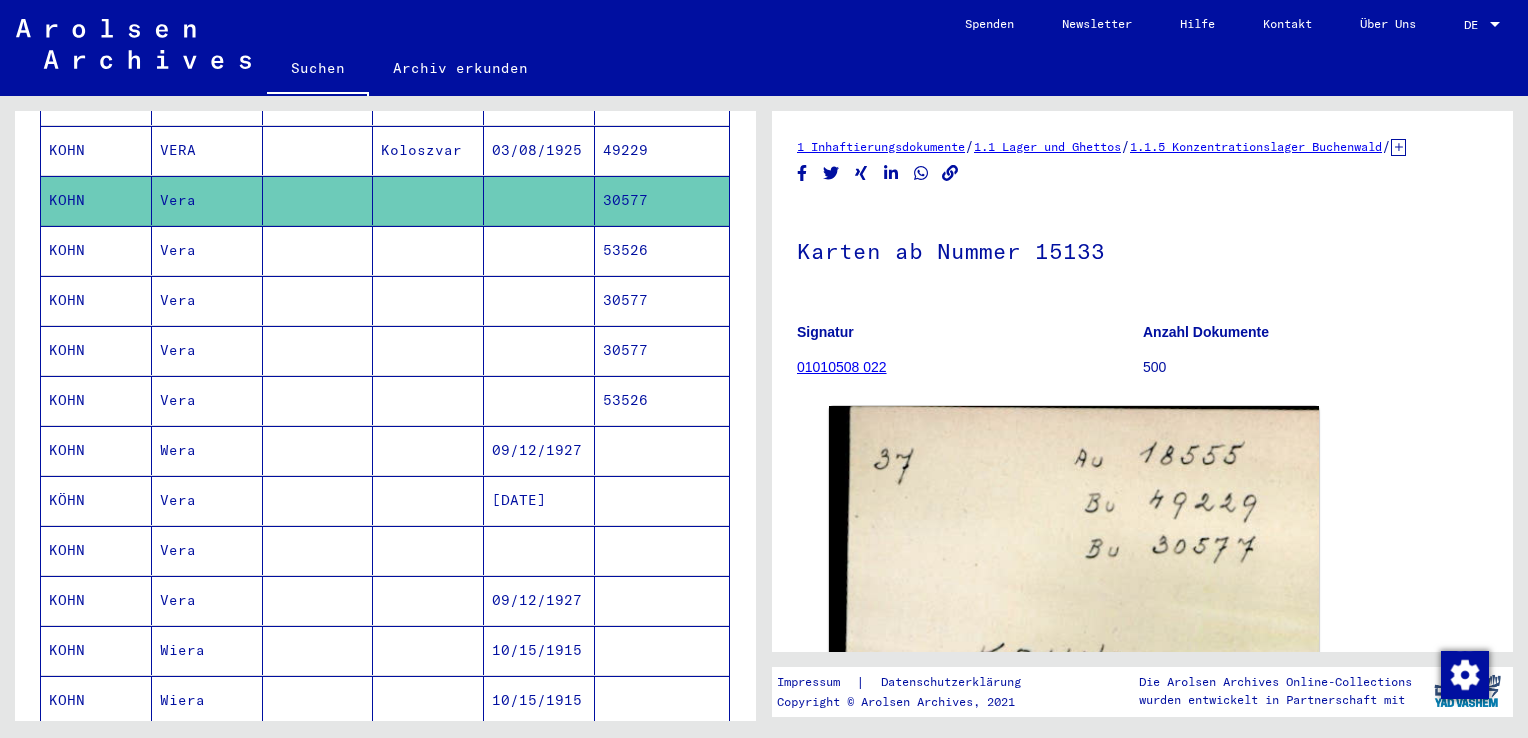 click on "VERA" at bounding box center (207, 200) 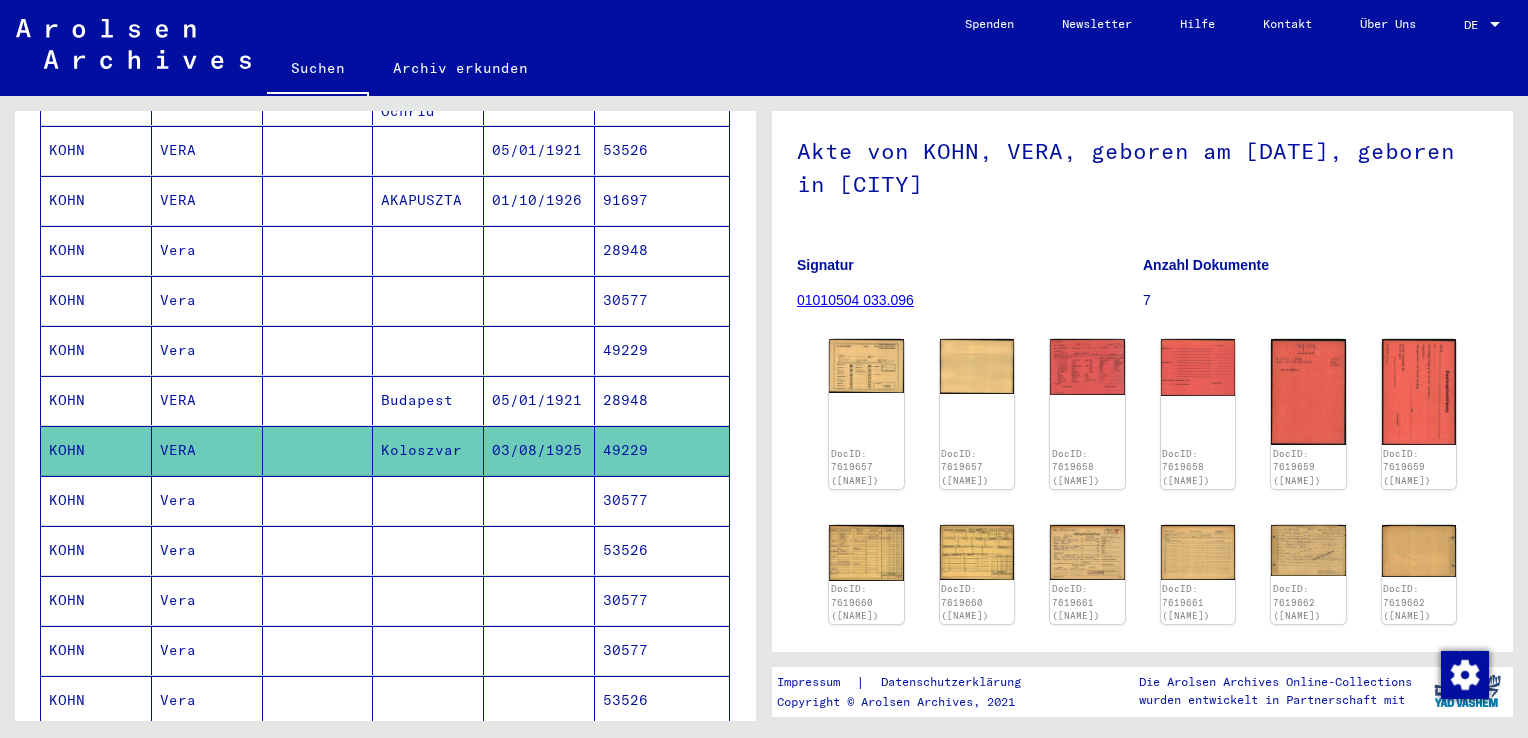 click on "VERA" at bounding box center [207, 450] 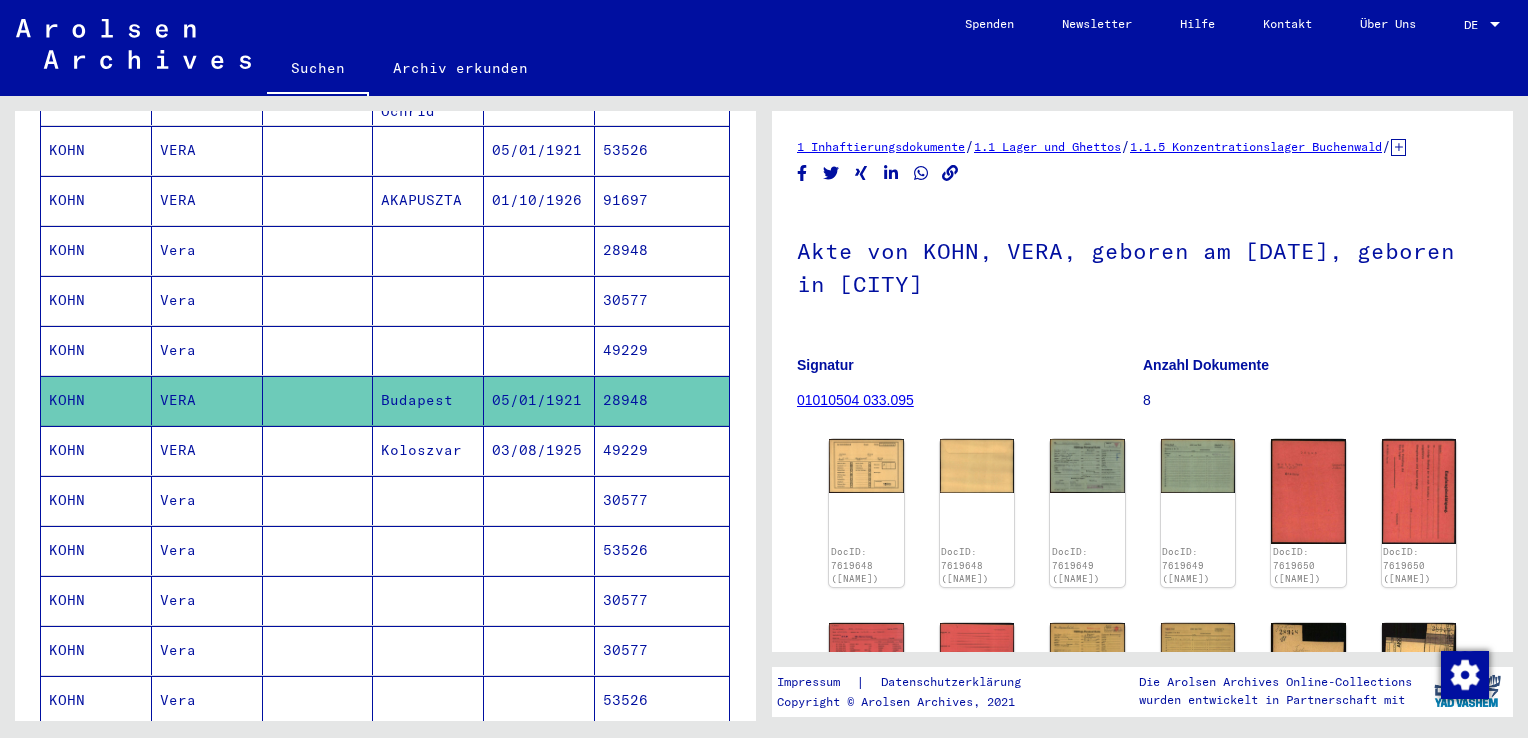 click on "Vera" at bounding box center (207, 400) 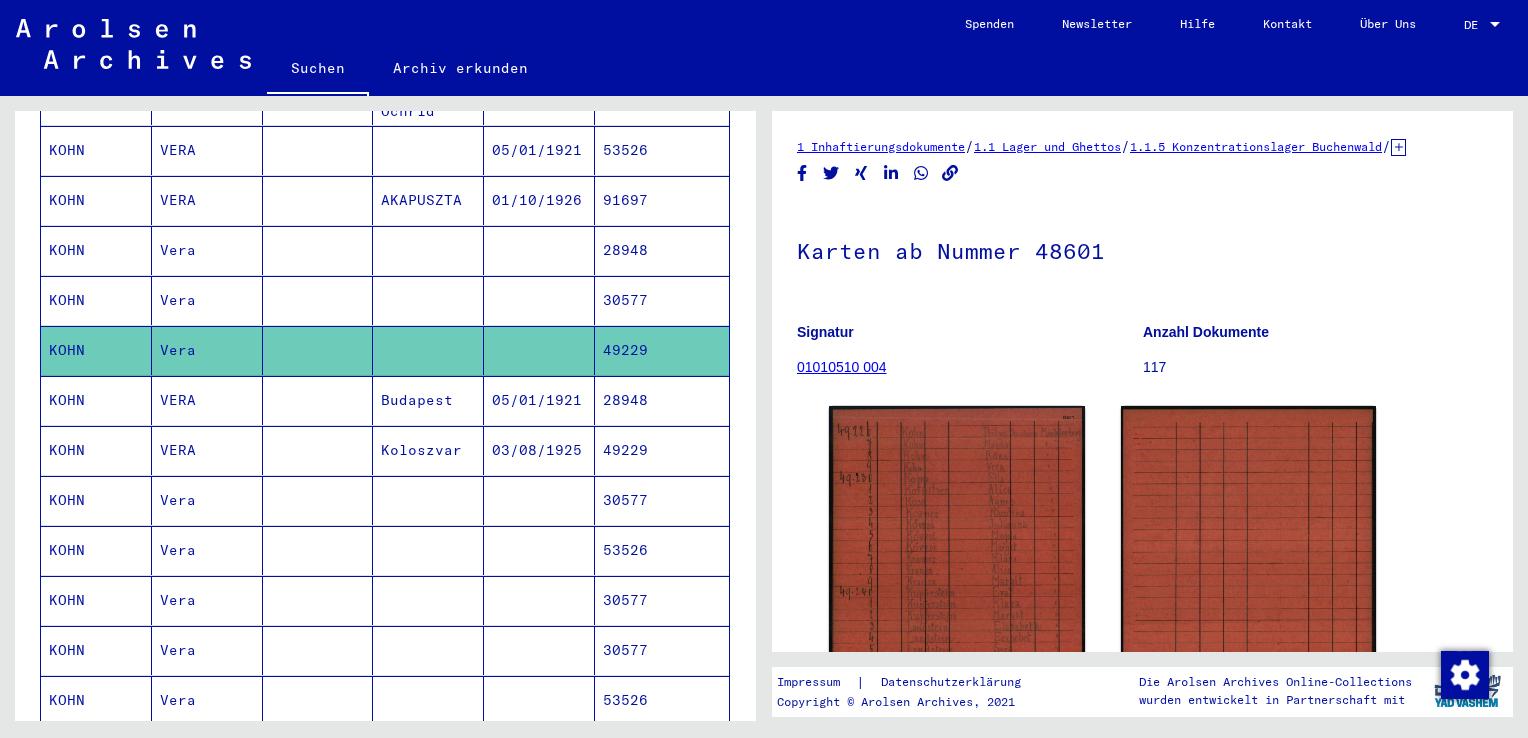 drag, startPoint x: 180, startPoint y: 326, endPoint x: 167, endPoint y: 281, distance: 46.840153 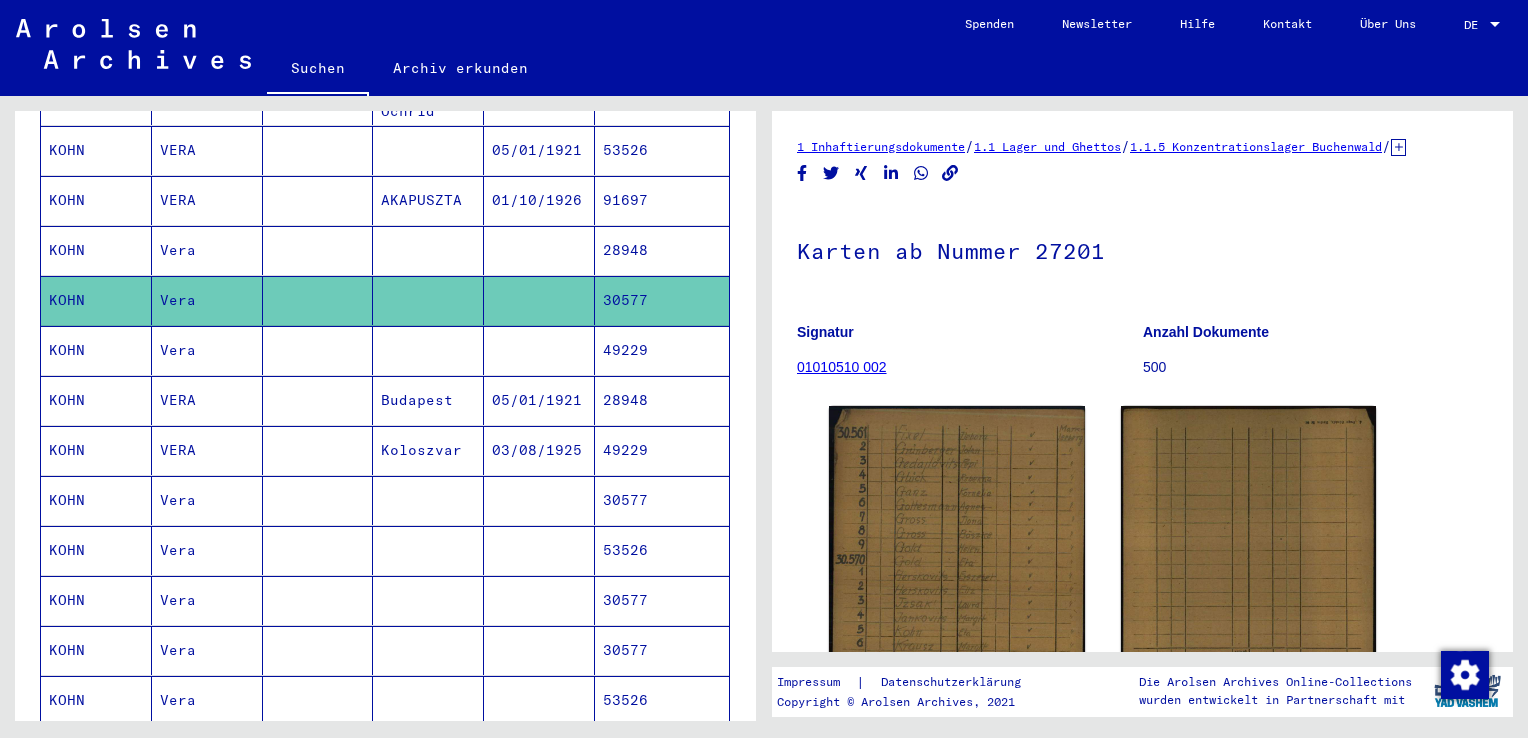click on "Vera" at bounding box center (207, 300) 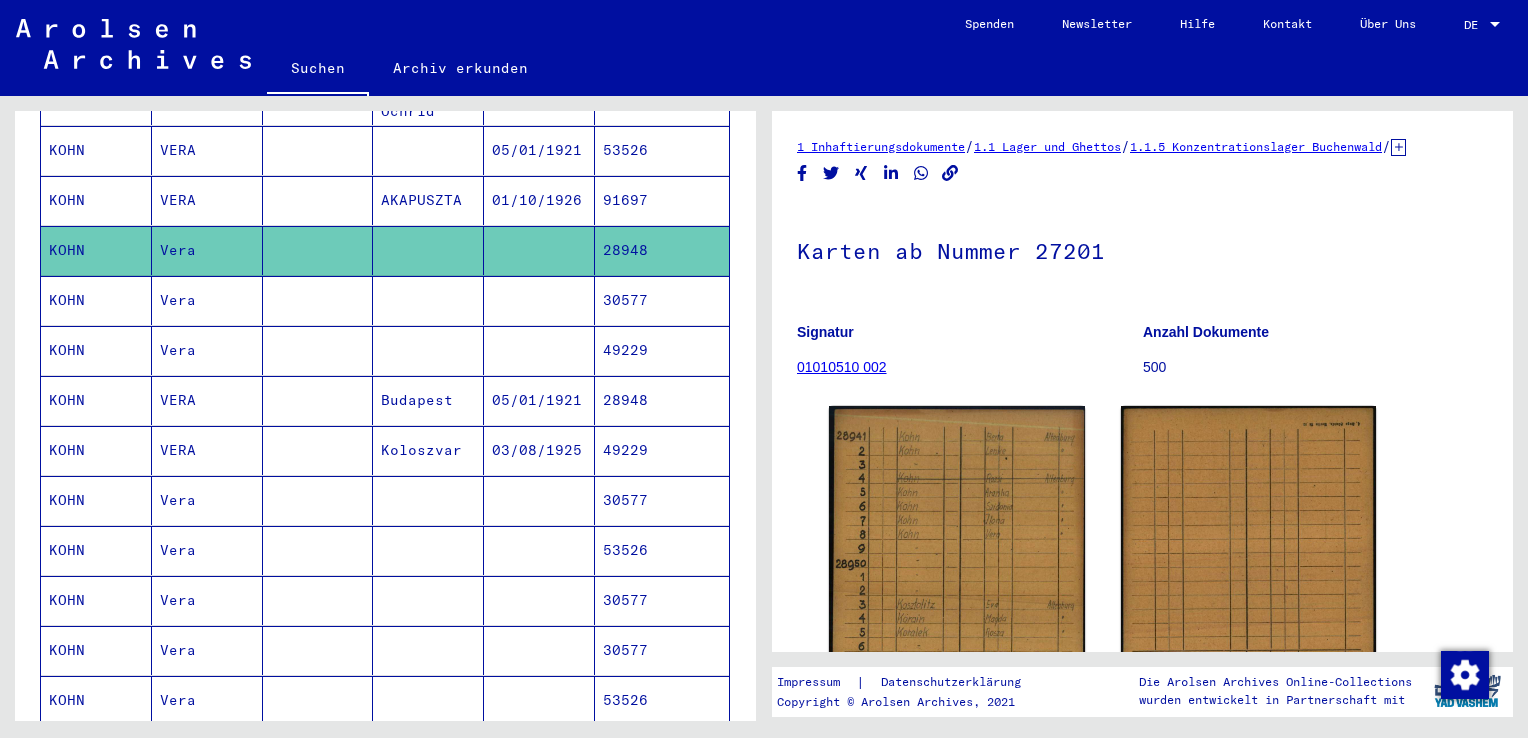 drag, startPoint x: 172, startPoint y: 228, endPoint x: 157, endPoint y: 186, distance: 44.598206 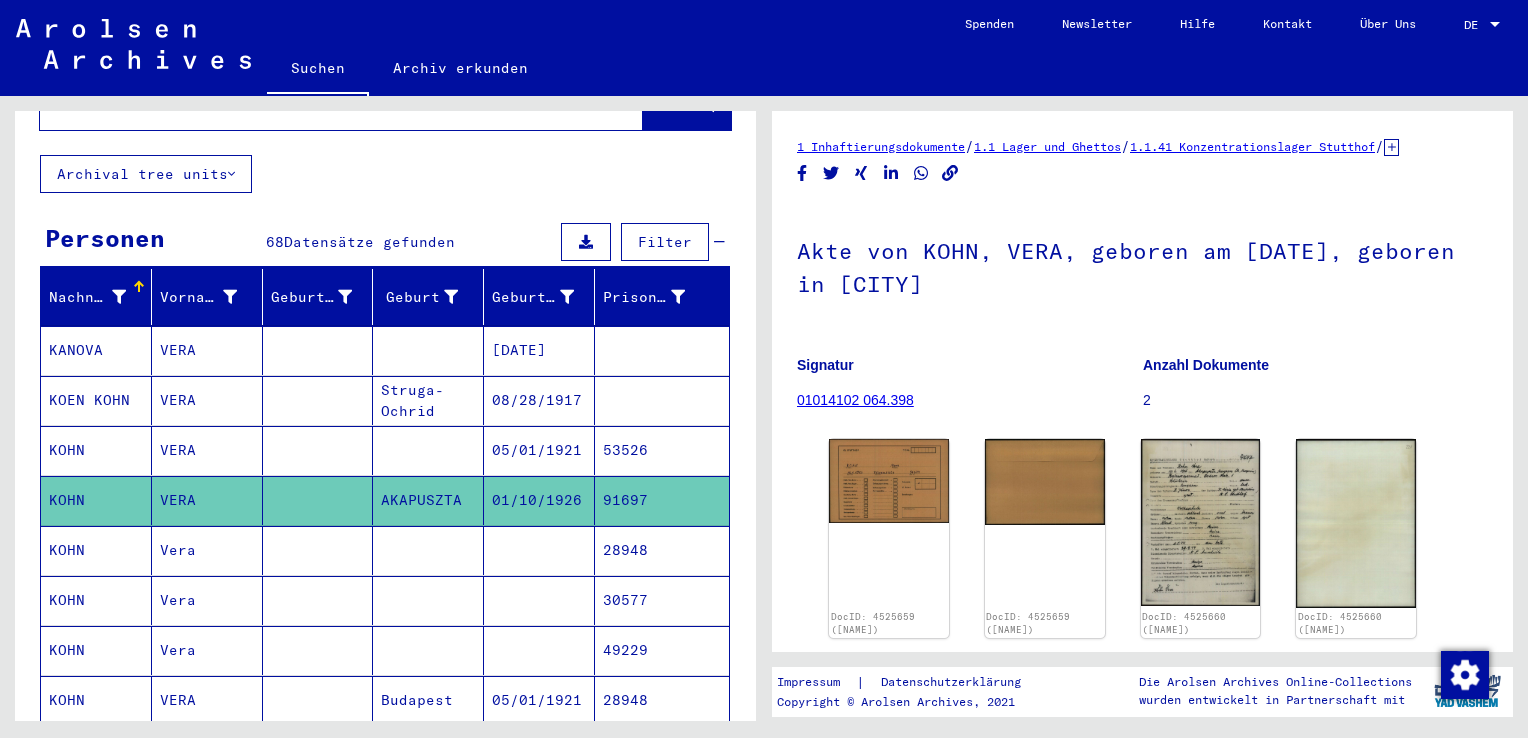 click on "VERA" at bounding box center (207, 500) 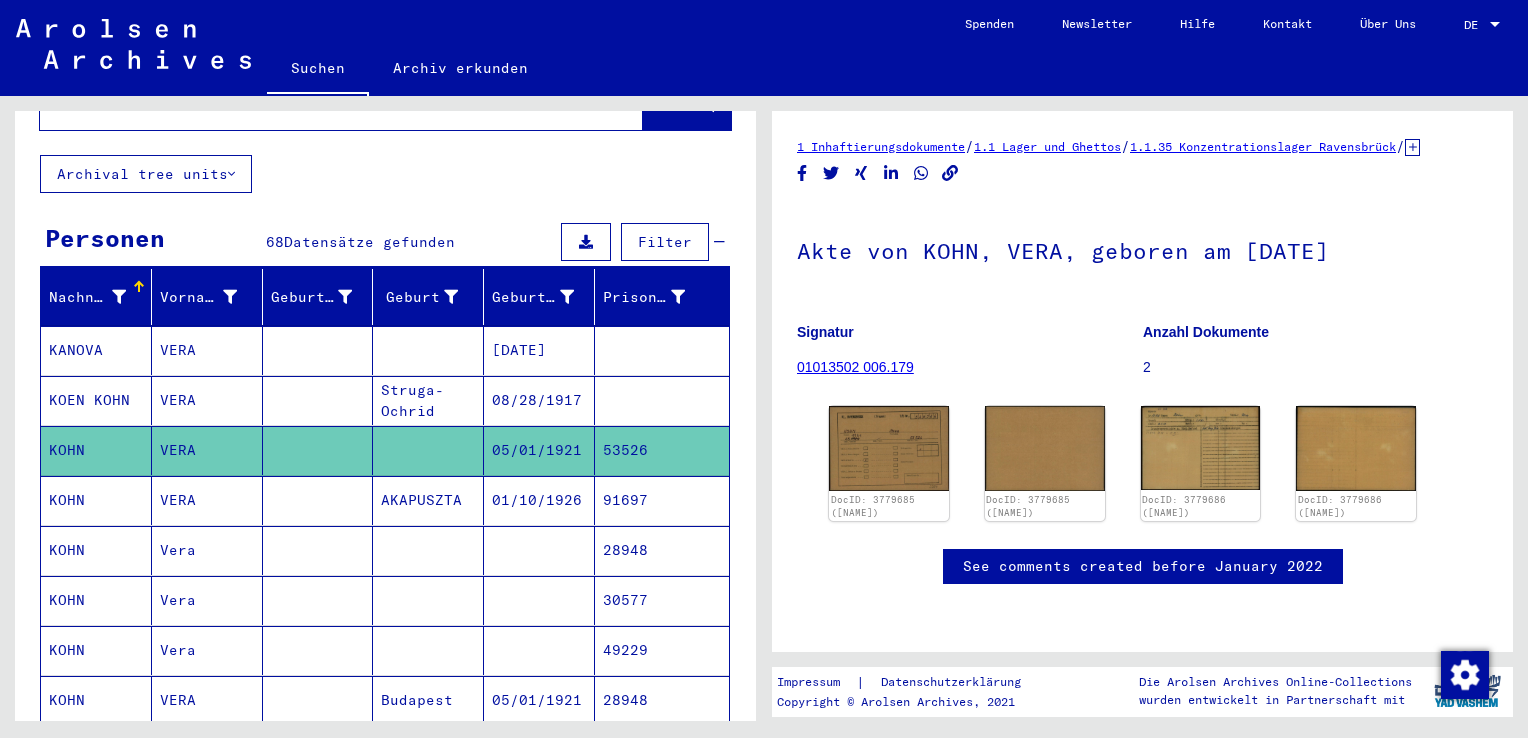 click on "VERA" at bounding box center (207, 450) 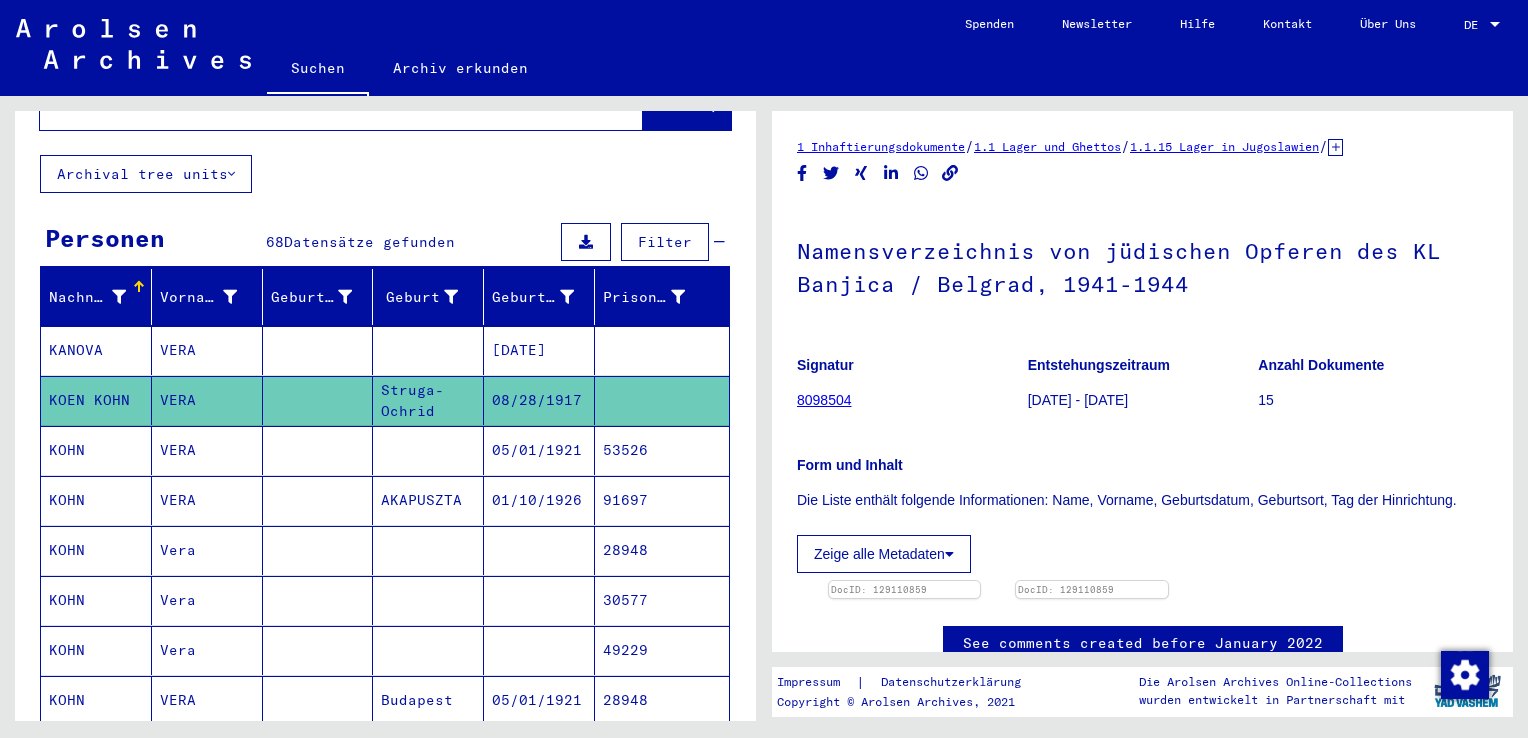click on "VERA" at bounding box center (207, 400) 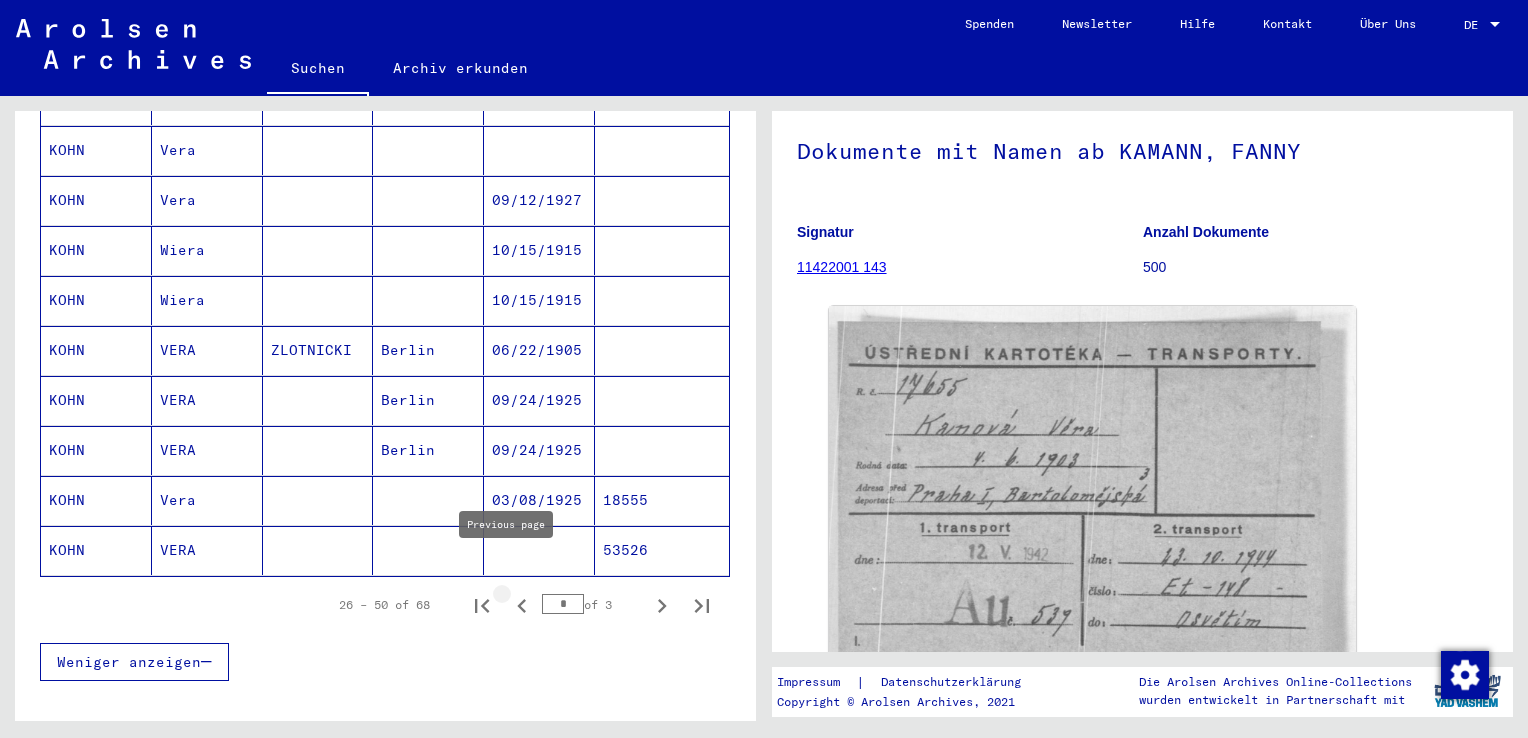 click 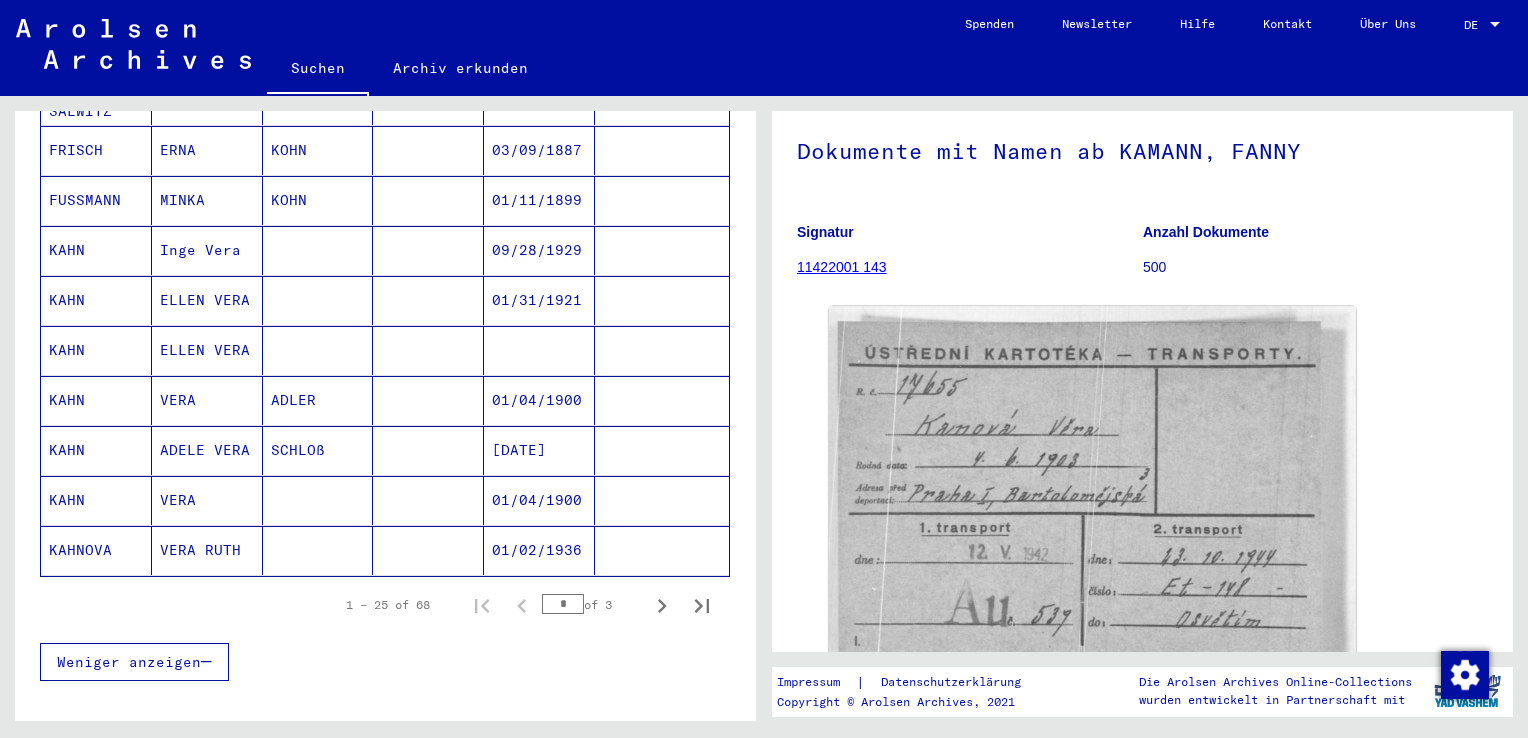 click on "VERA" at bounding box center [207, 550] 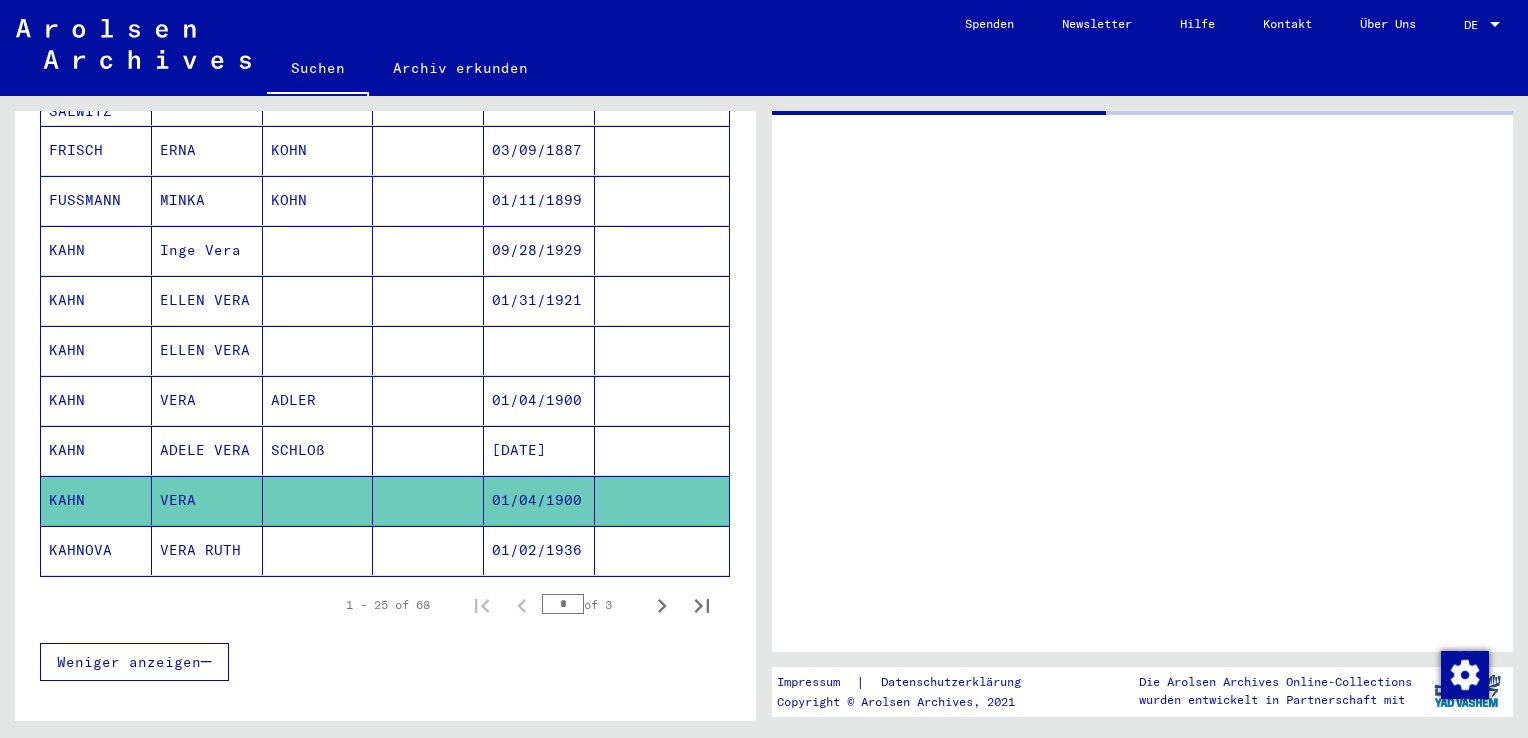 scroll, scrollTop: 0, scrollLeft: 0, axis: both 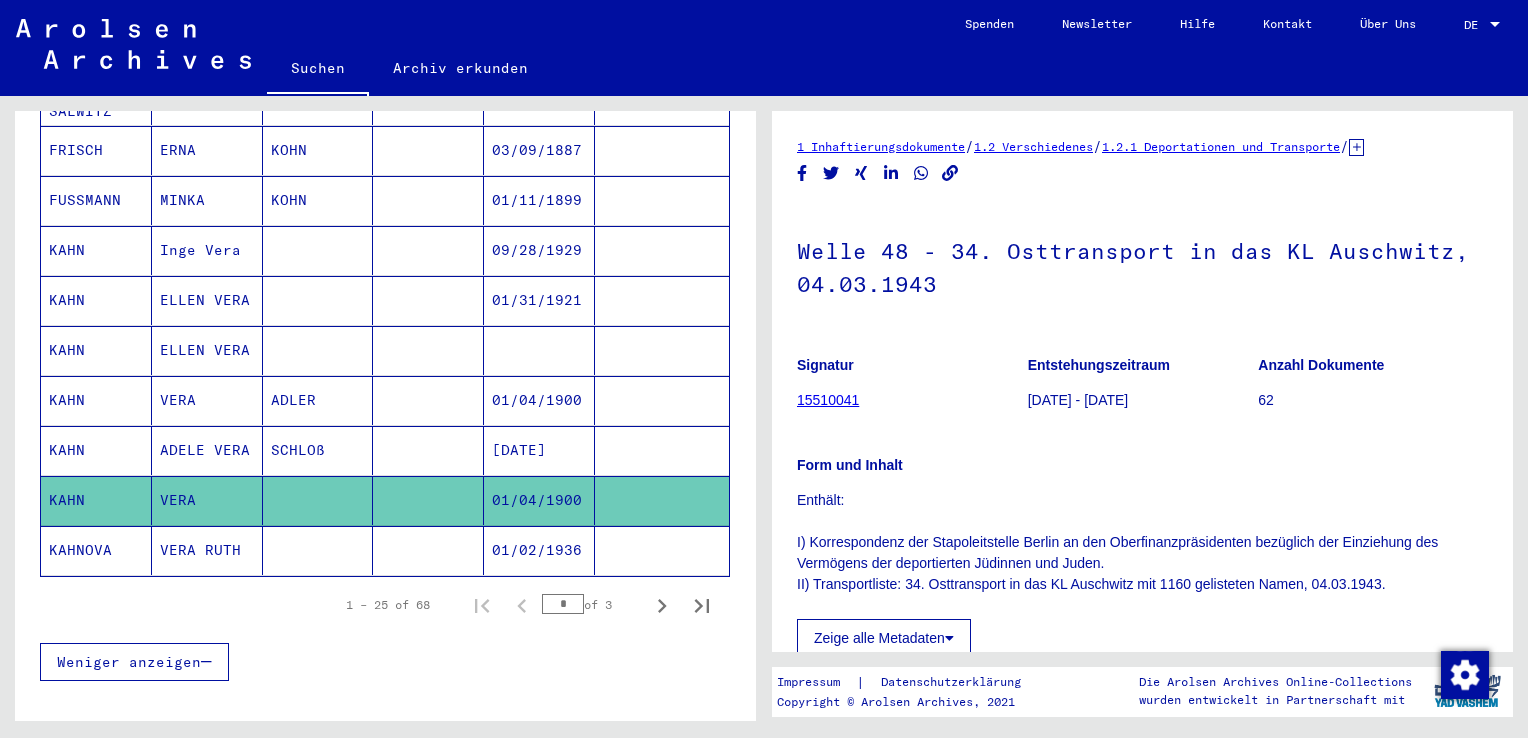 click on "ADELE VERA" at bounding box center (207, 500) 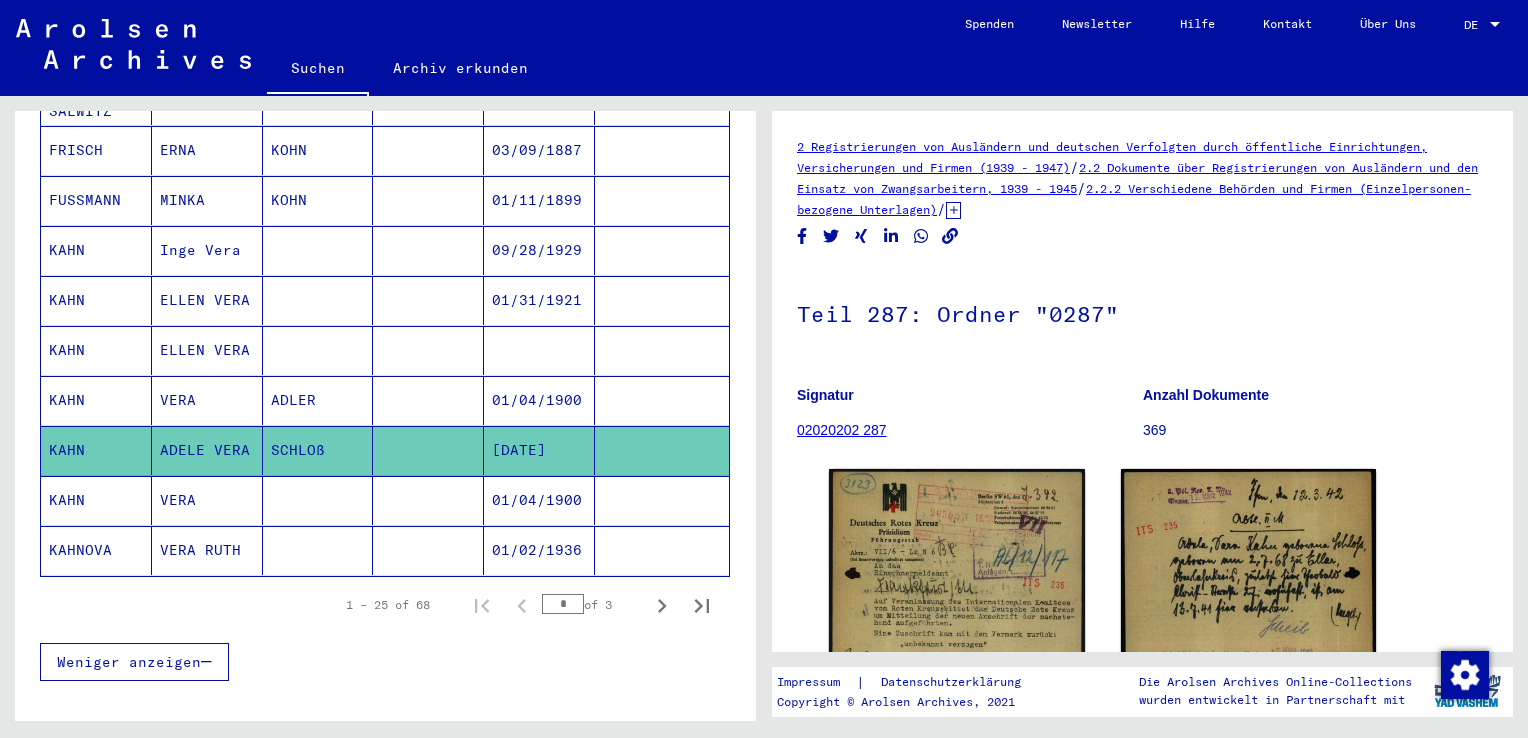 scroll, scrollTop: 0, scrollLeft: 0, axis: both 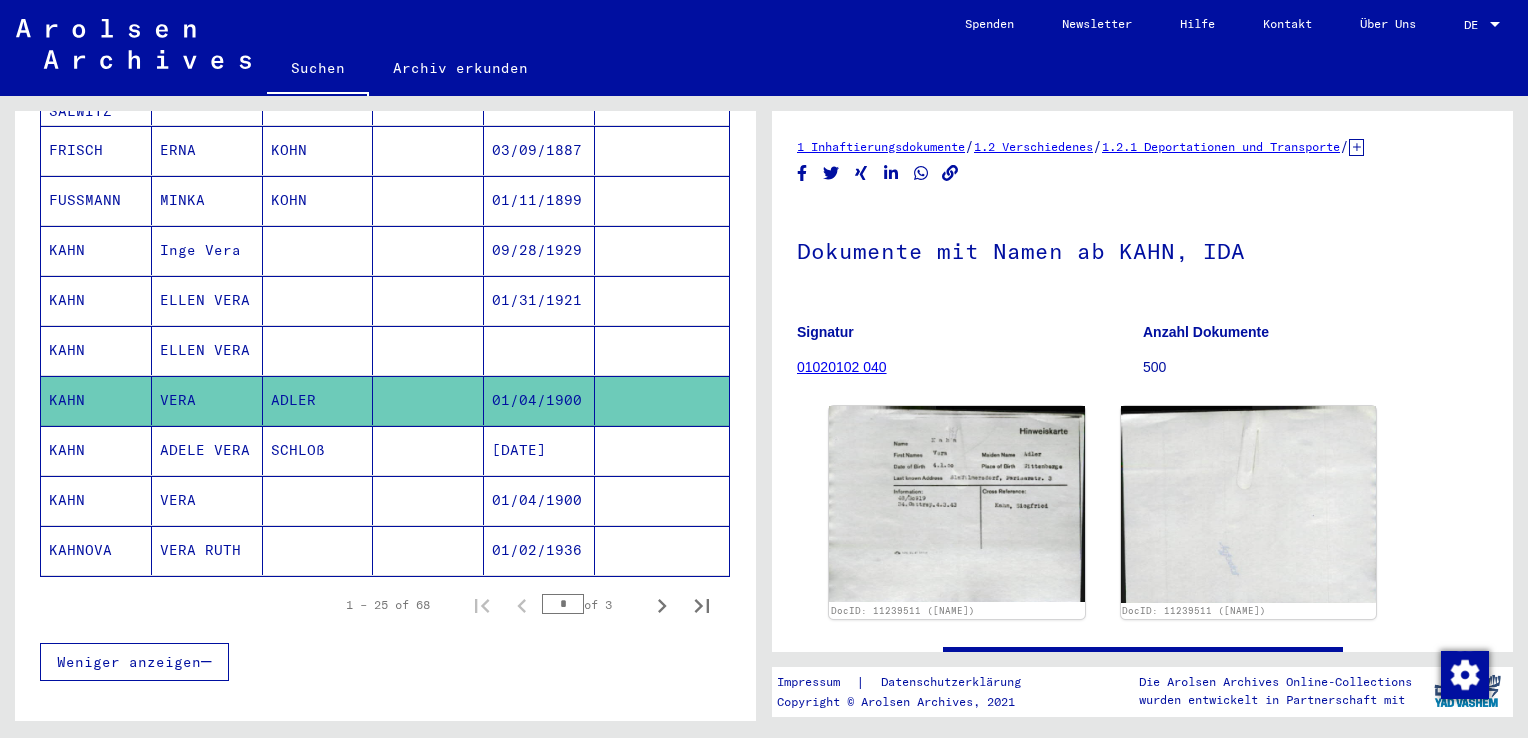 click on "ELLEN VERA" at bounding box center [207, 400] 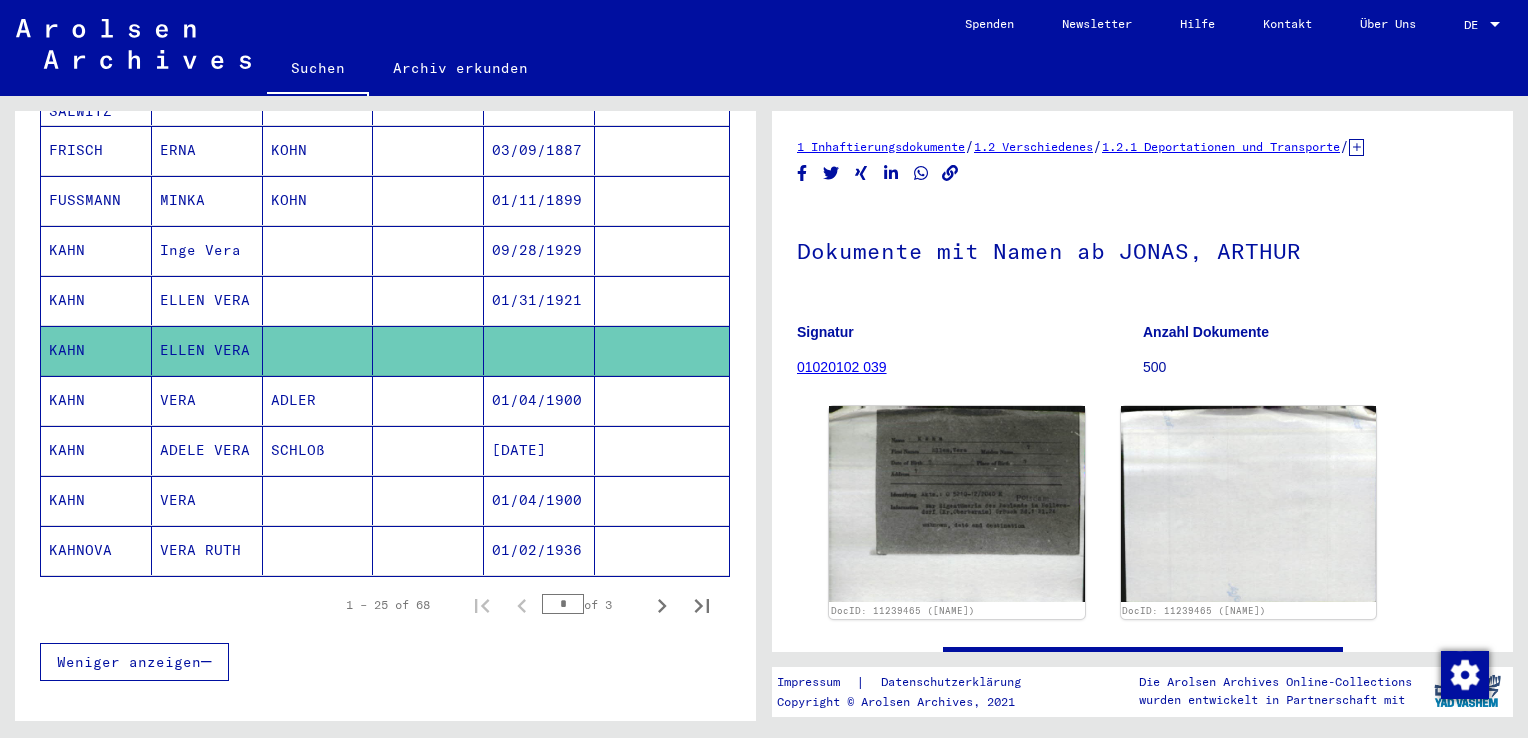 click on "ELLEN VERA" at bounding box center [207, 350] 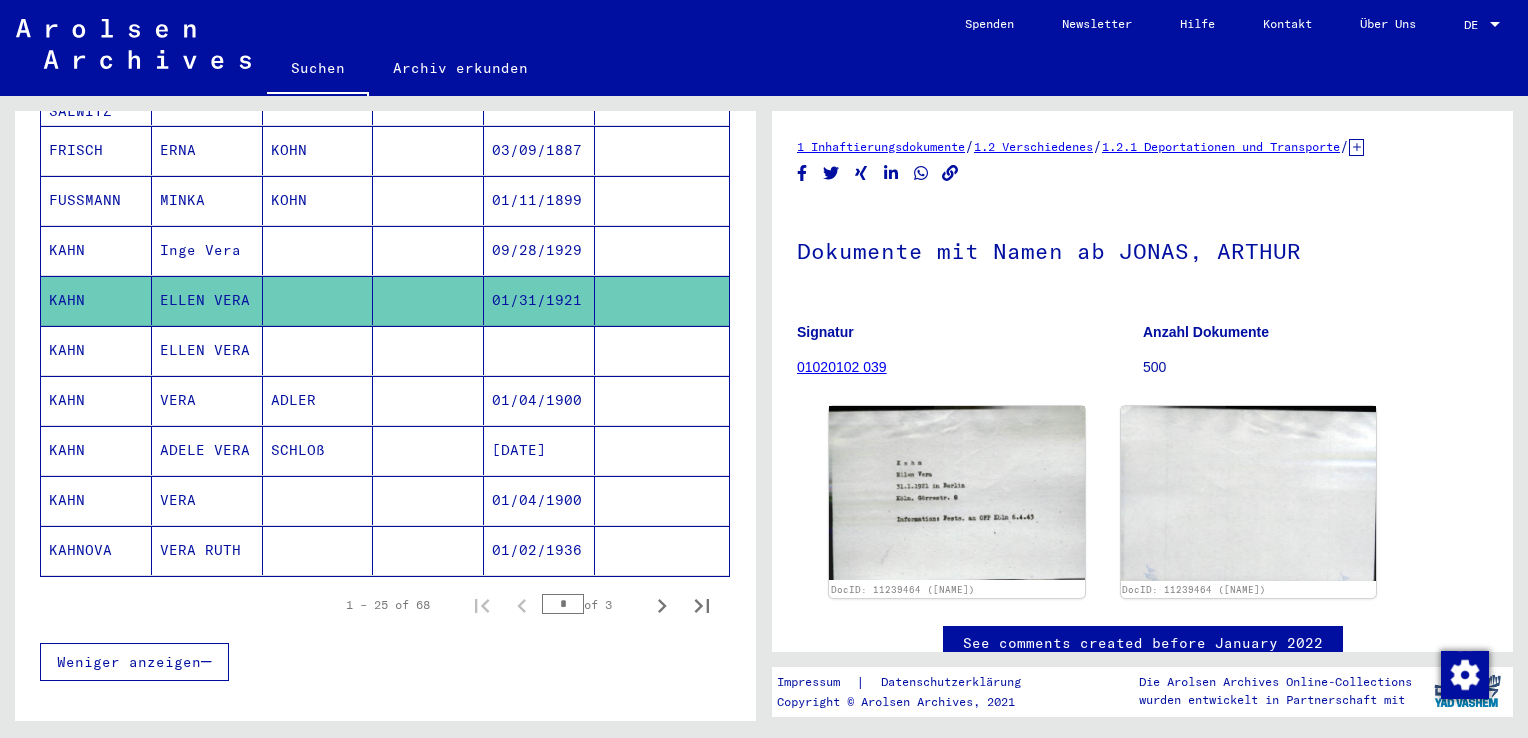 click on "Inge Vera" at bounding box center [207, 300] 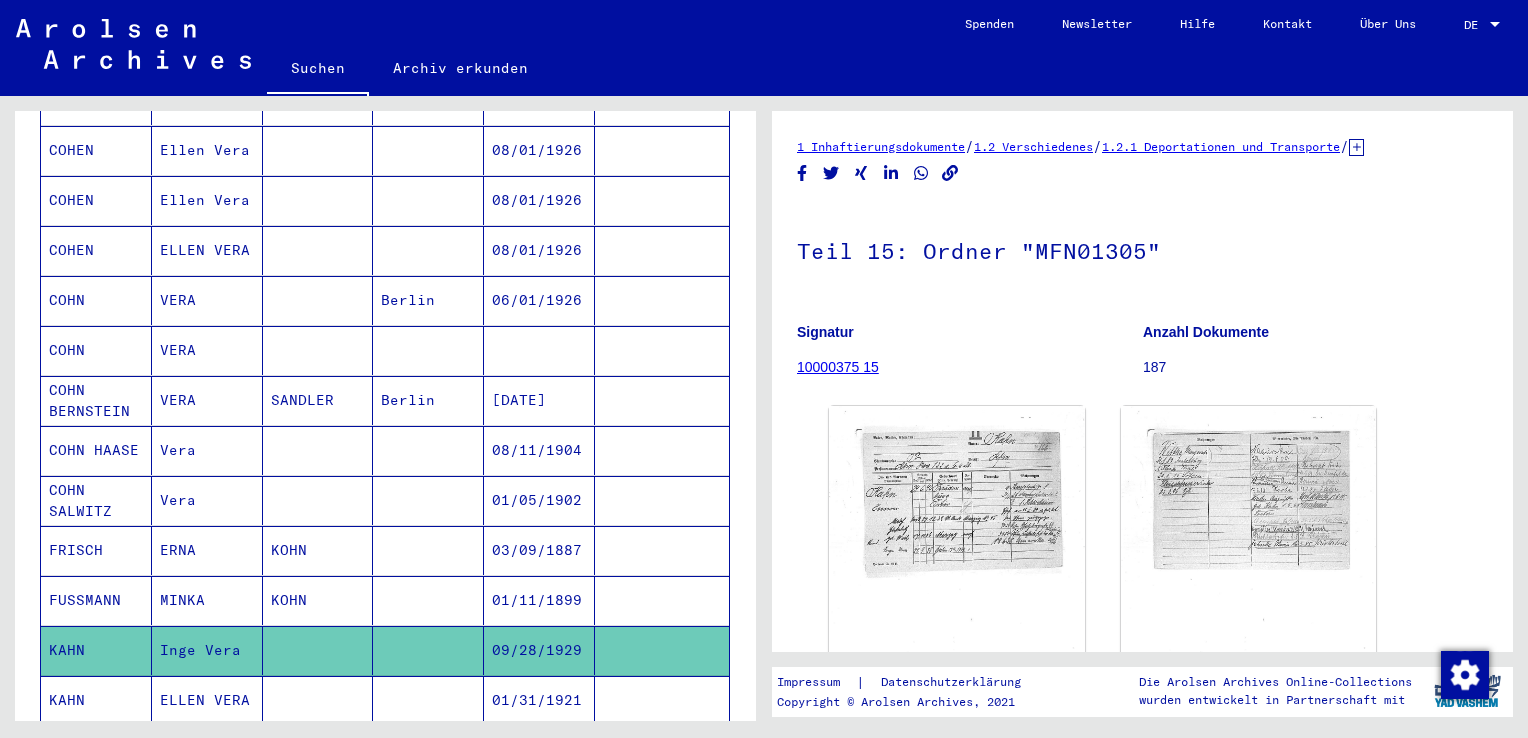 click on "VERA" at bounding box center [207, 400] 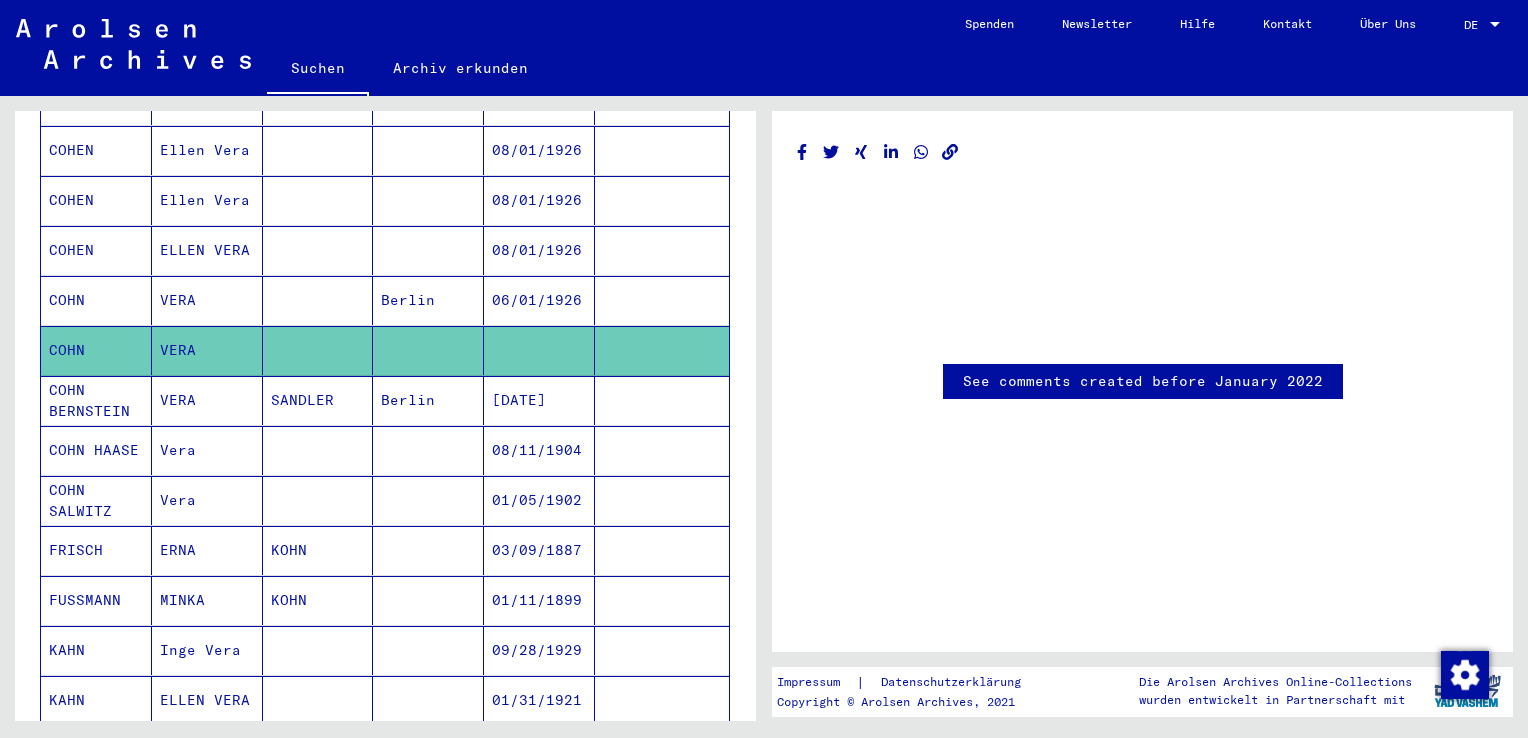 click on "VERA" at bounding box center [207, 350] 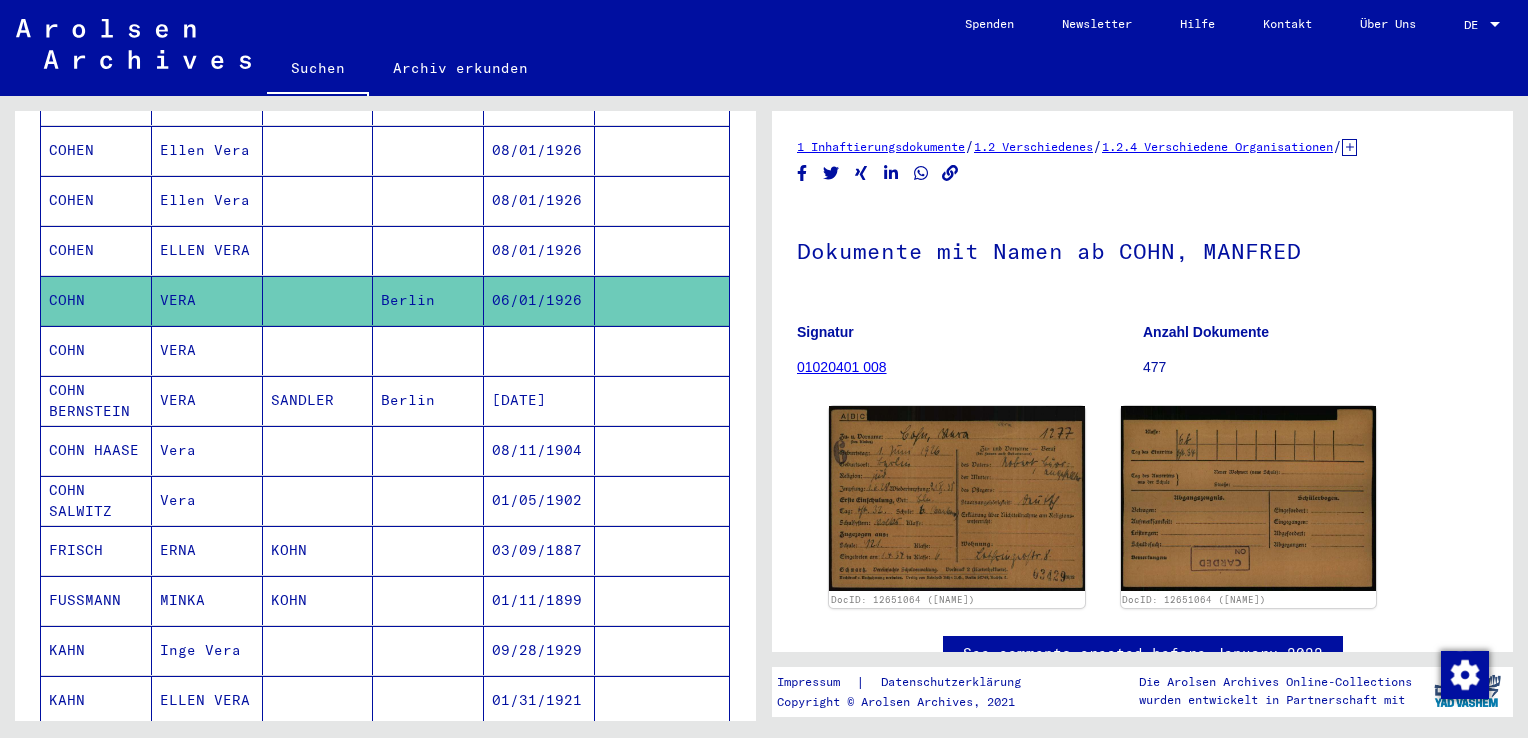 click on "VERA" at bounding box center [207, 450] 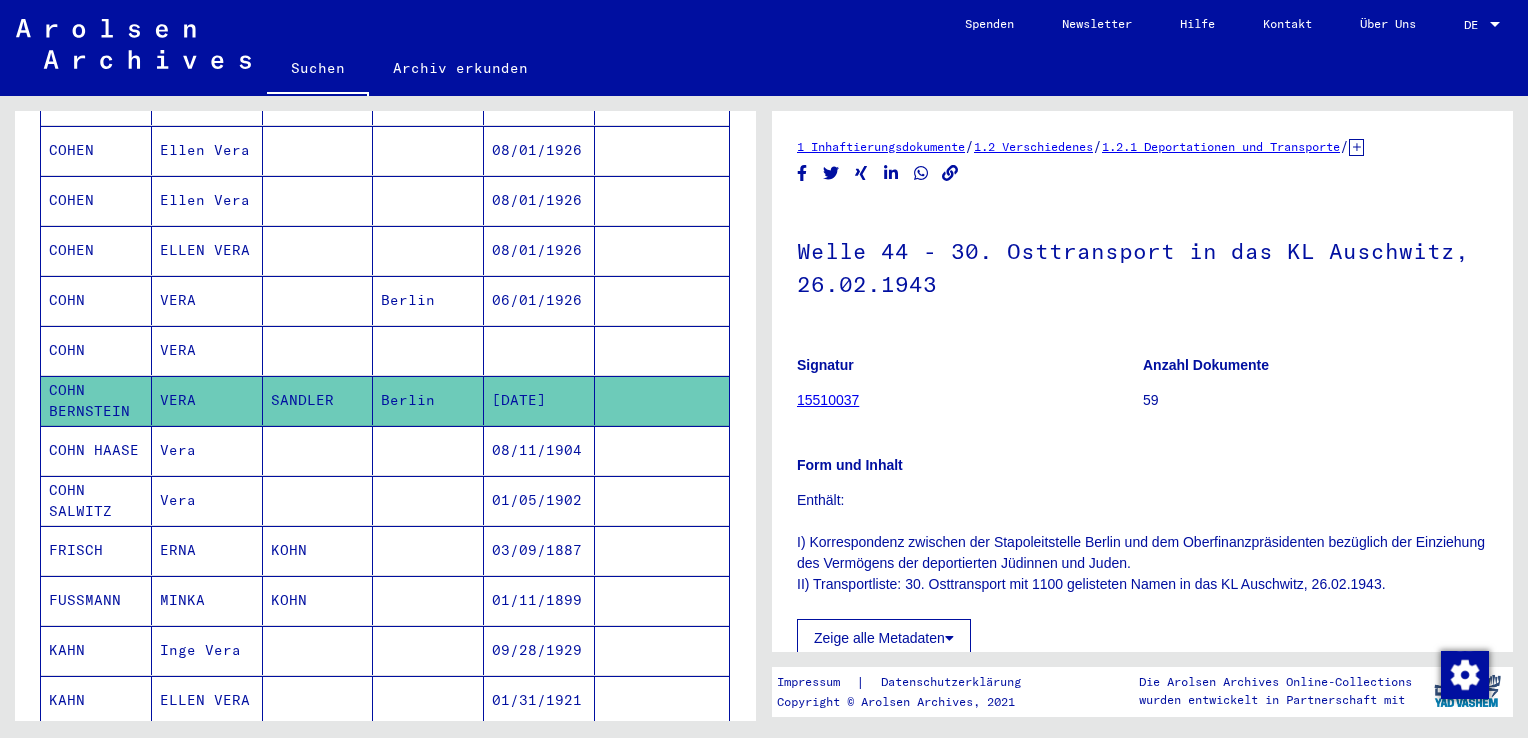 click on "VERA" at bounding box center (207, 400) 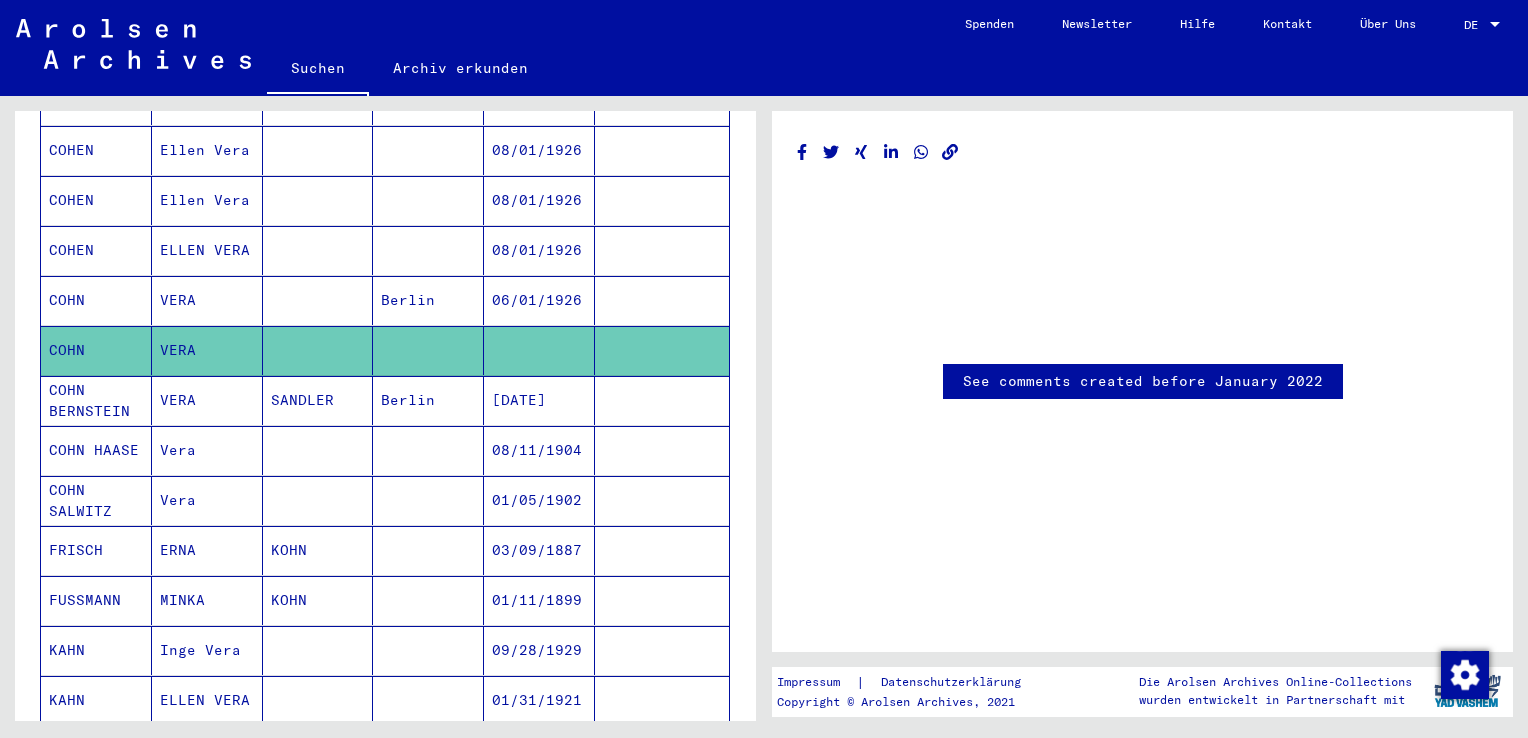 click on "VERA" at bounding box center (207, 350) 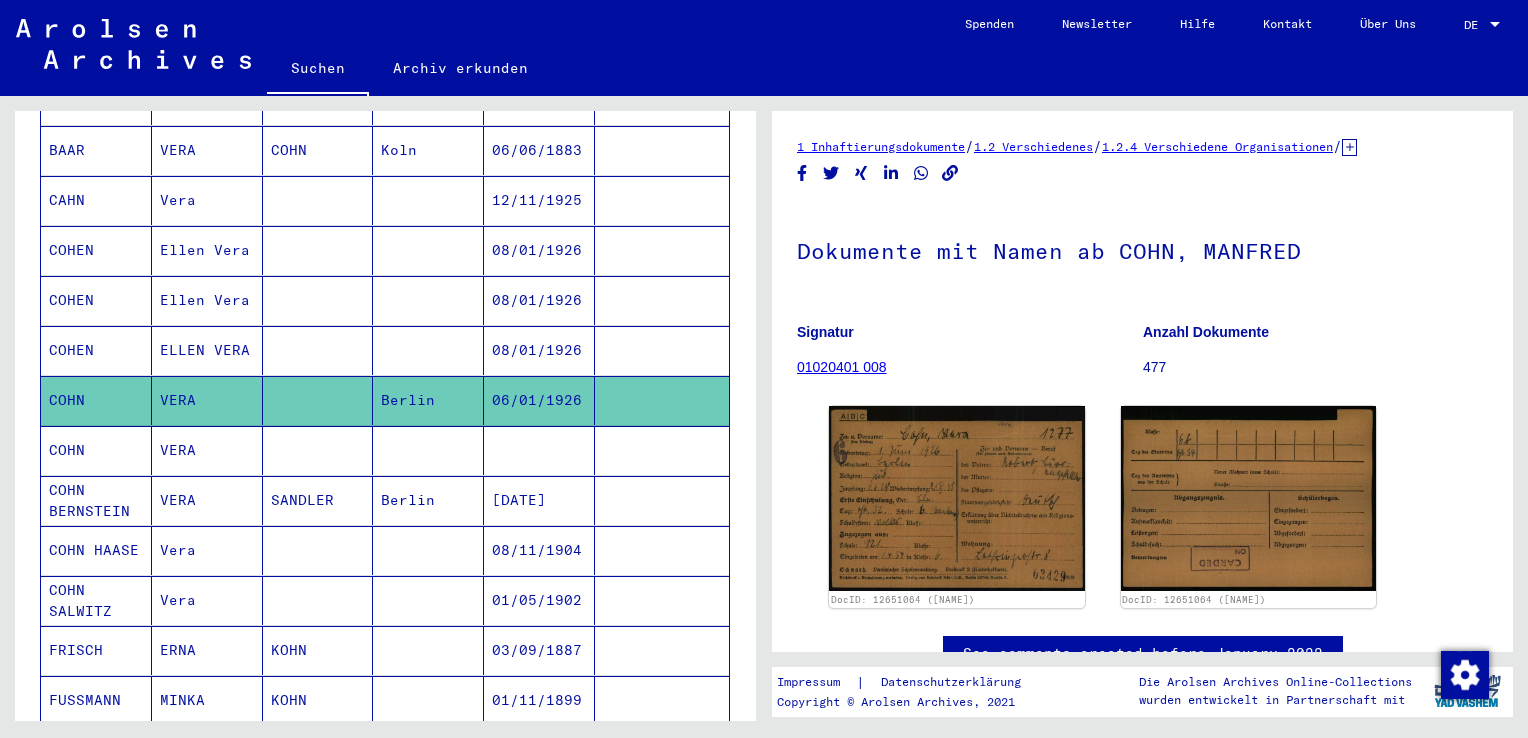click on "ELLEN VERA" at bounding box center [207, 400] 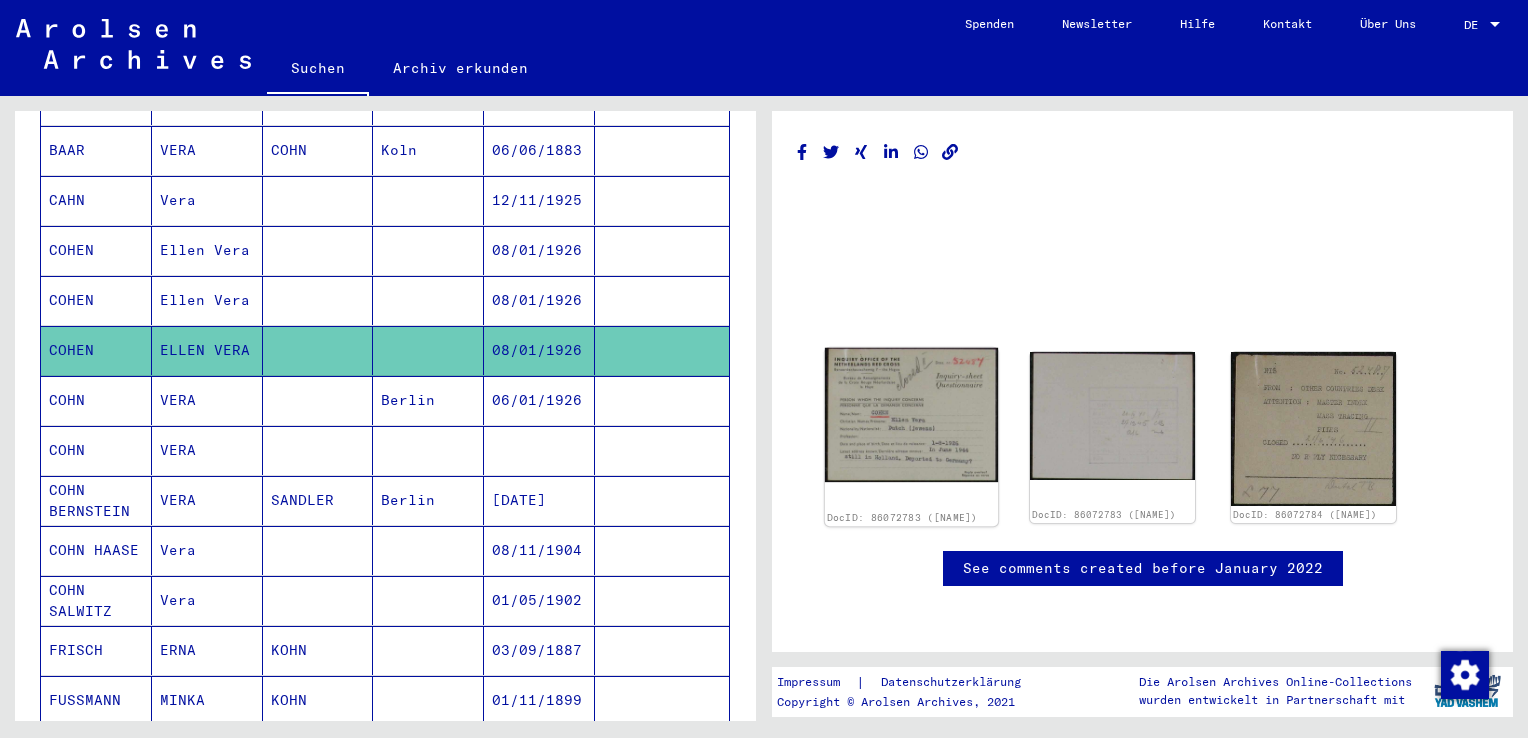 click 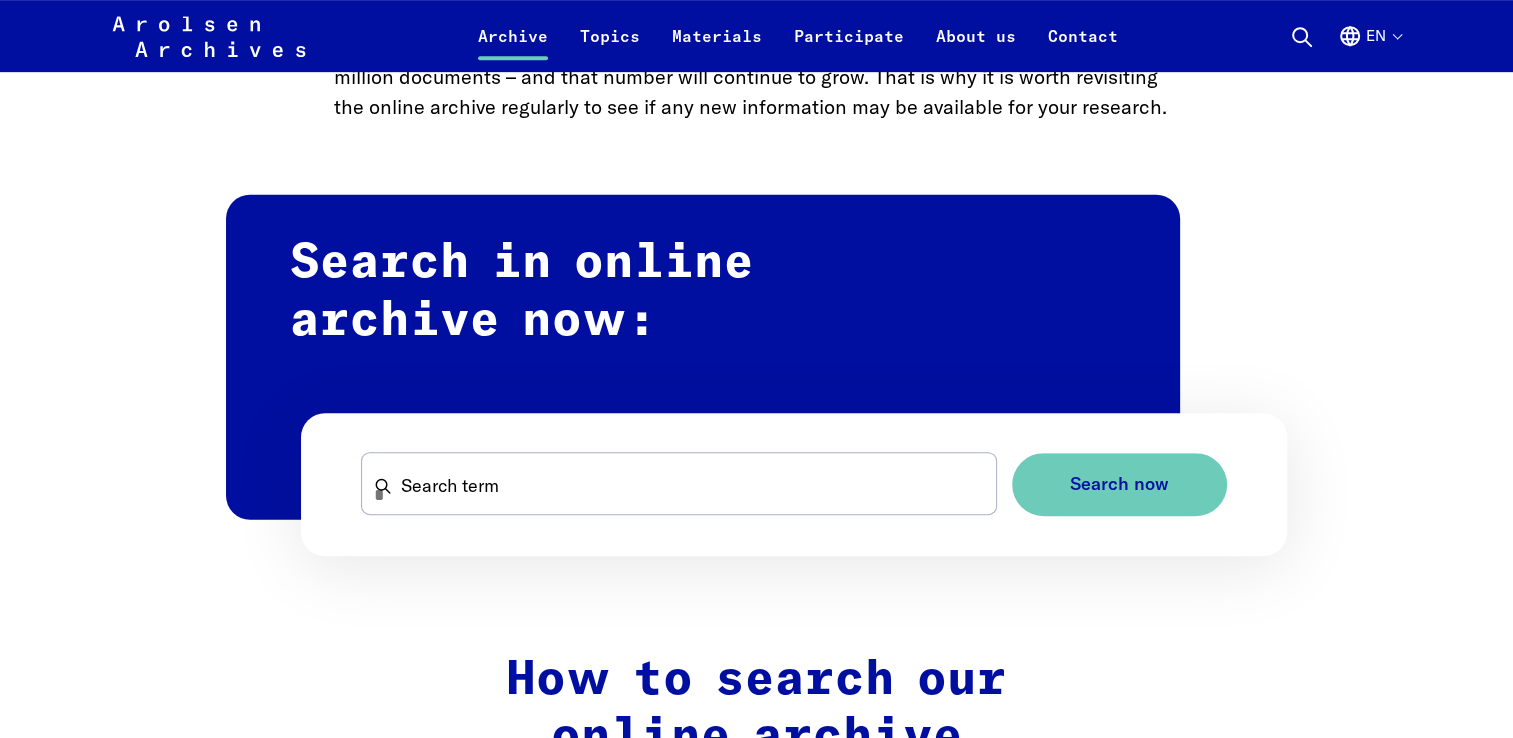 scroll, scrollTop: 1200, scrollLeft: 0, axis: vertical 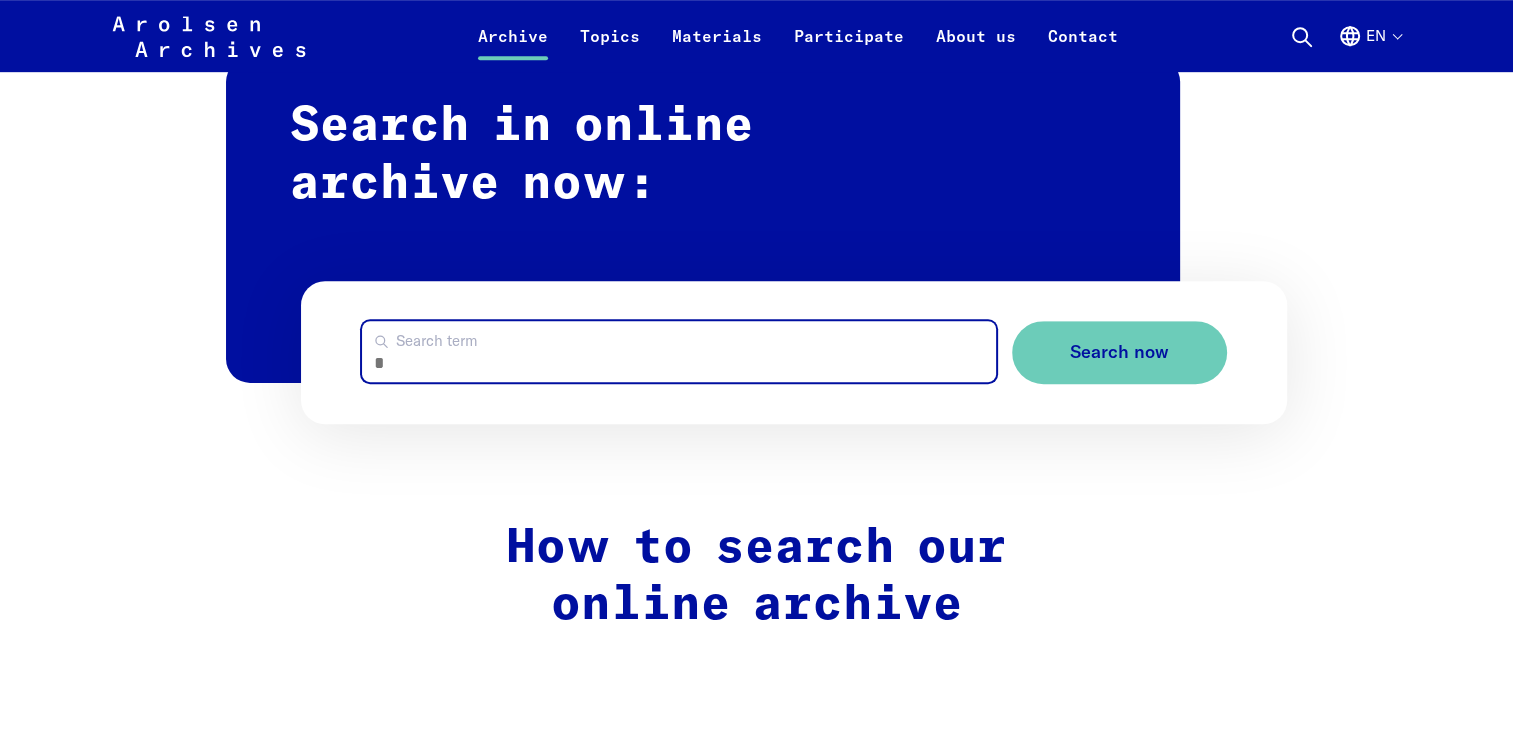 paste on "**********" 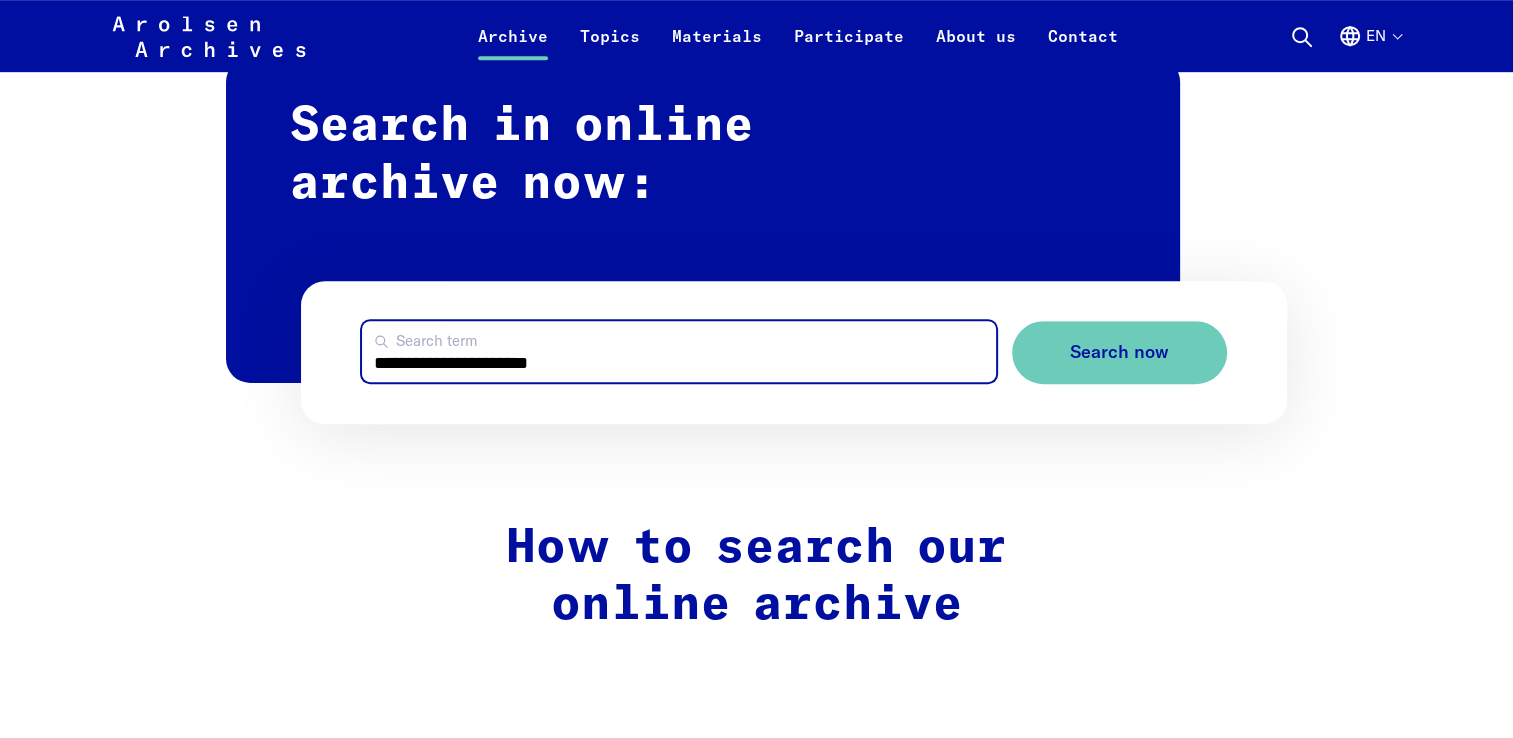 click on "**********" at bounding box center [679, 351] 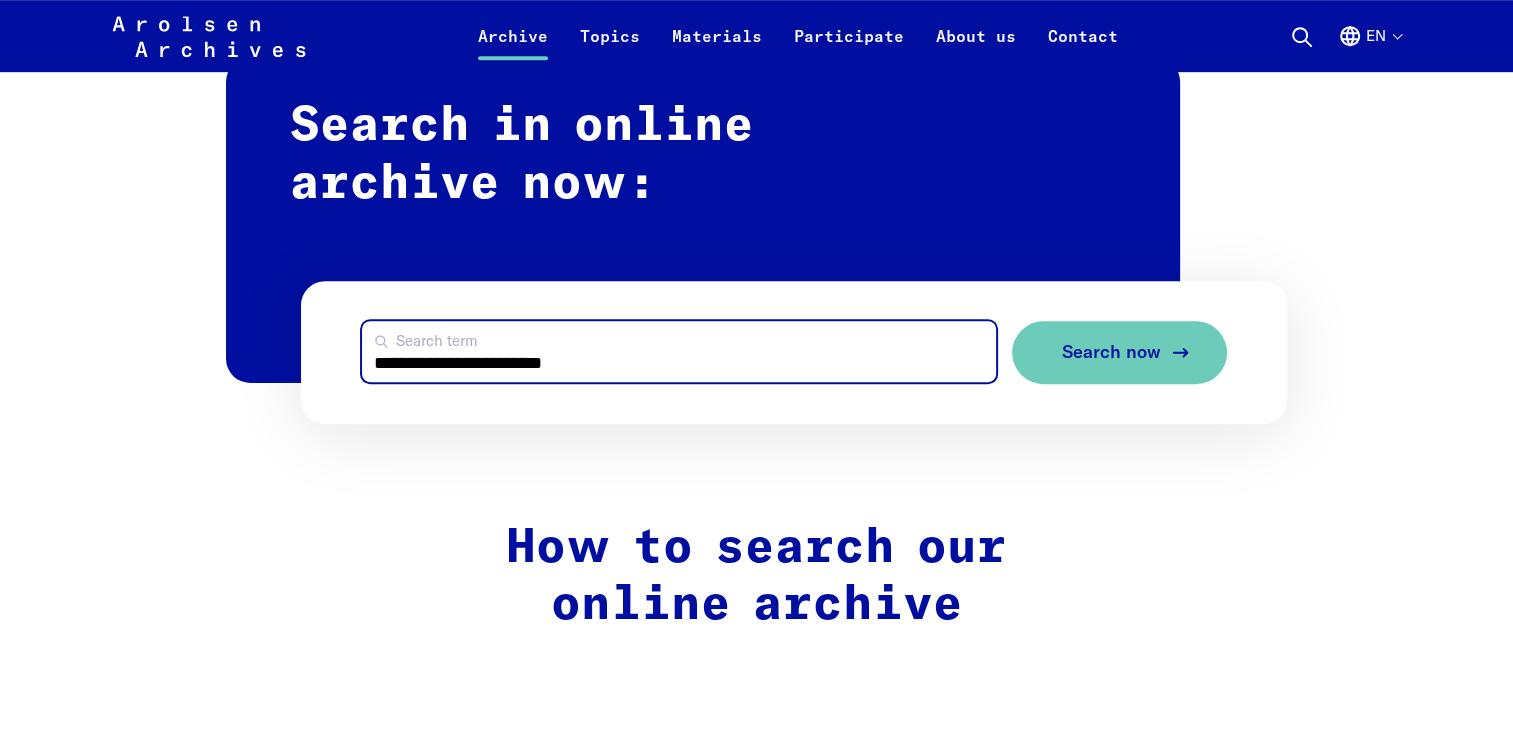 type on "**********" 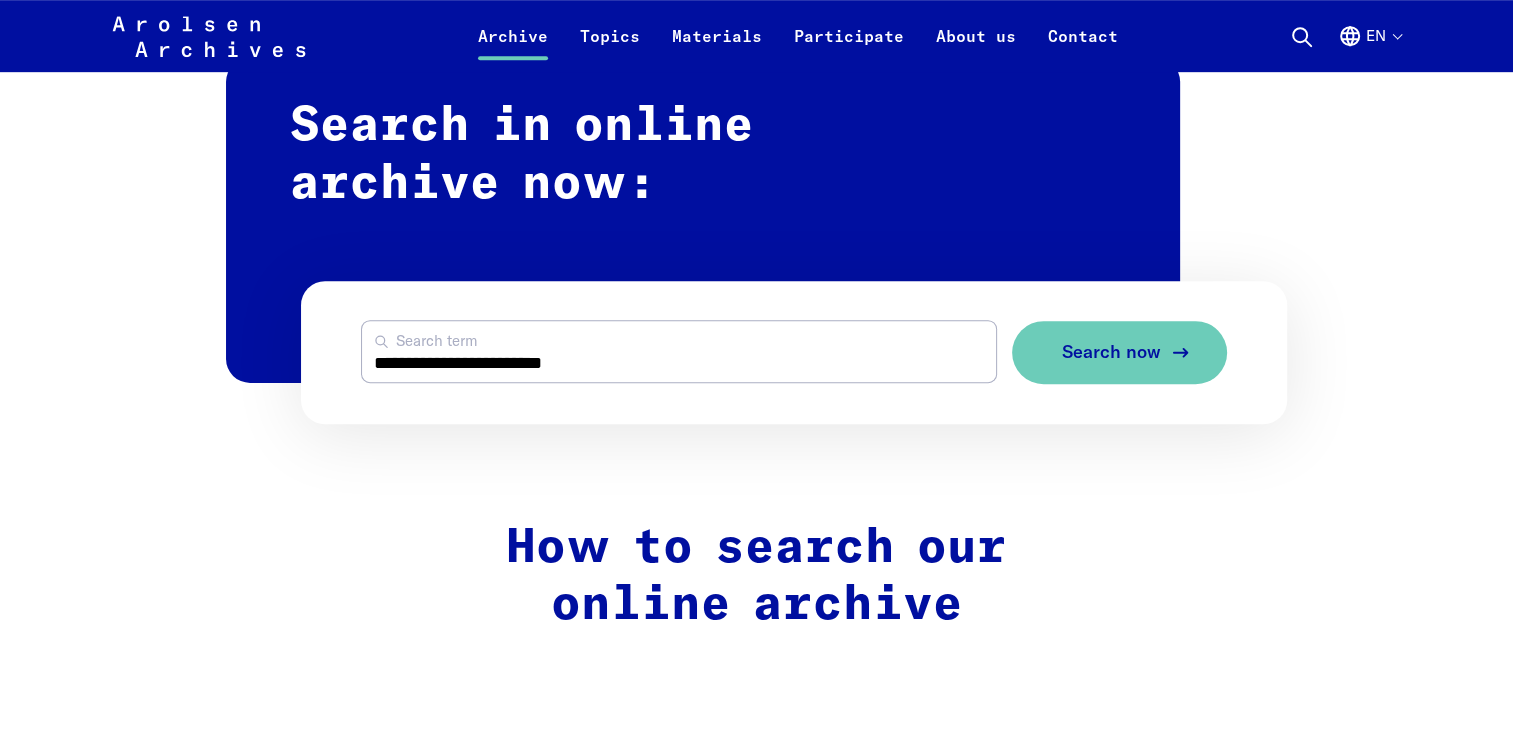 click on "Search now" at bounding box center [1111, 352] 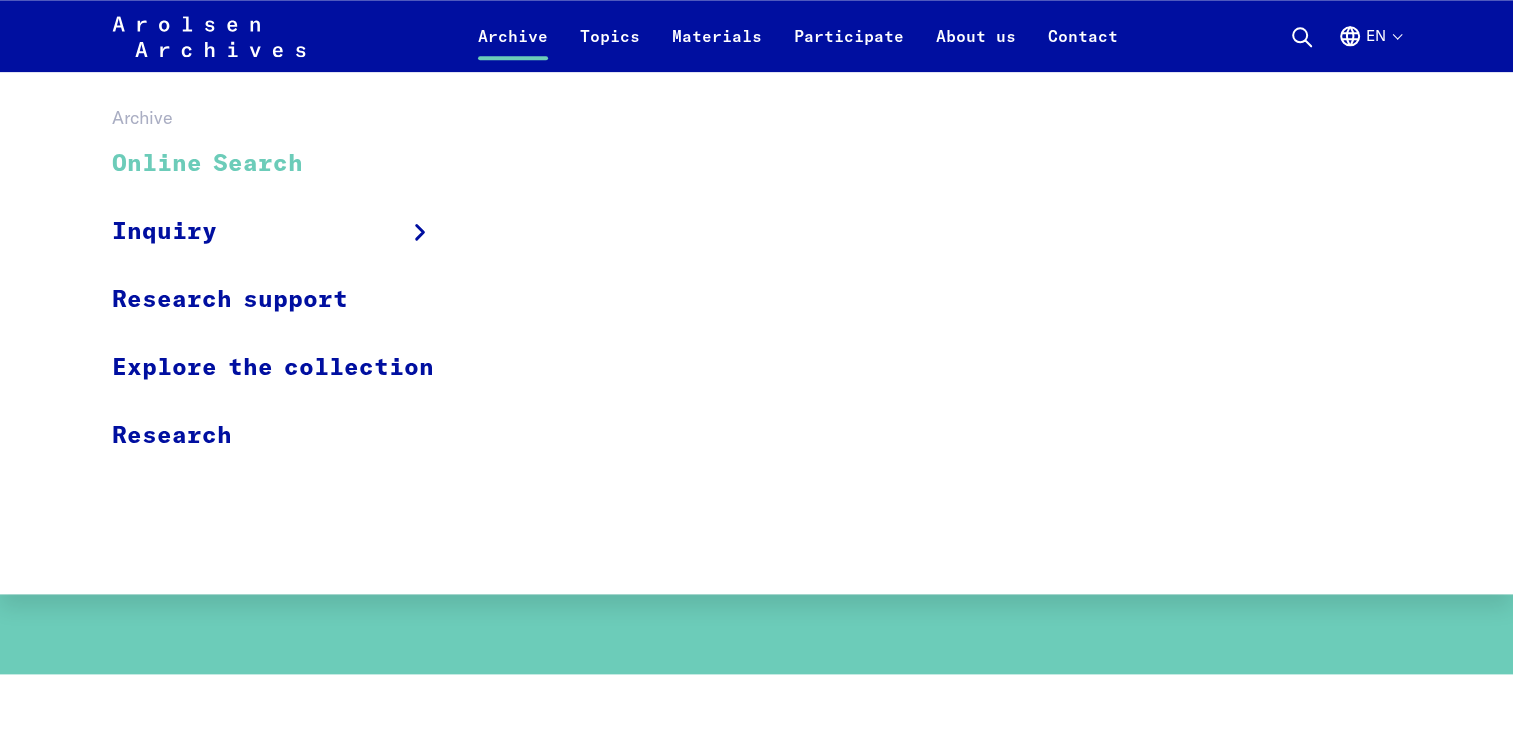 scroll, scrollTop: 2300, scrollLeft: 0, axis: vertical 